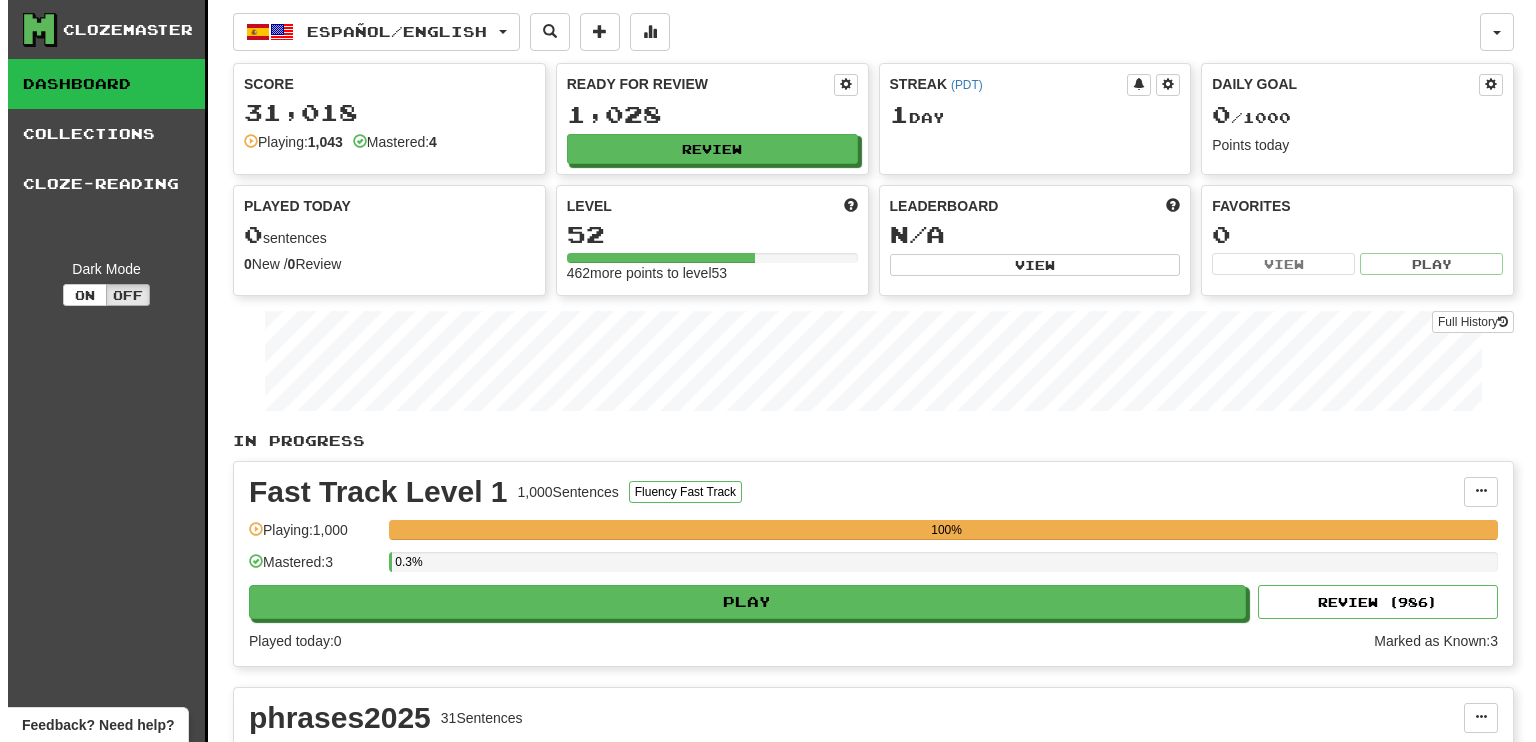 scroll, scrollTop: 0, scrollLeft: 0, axis: both 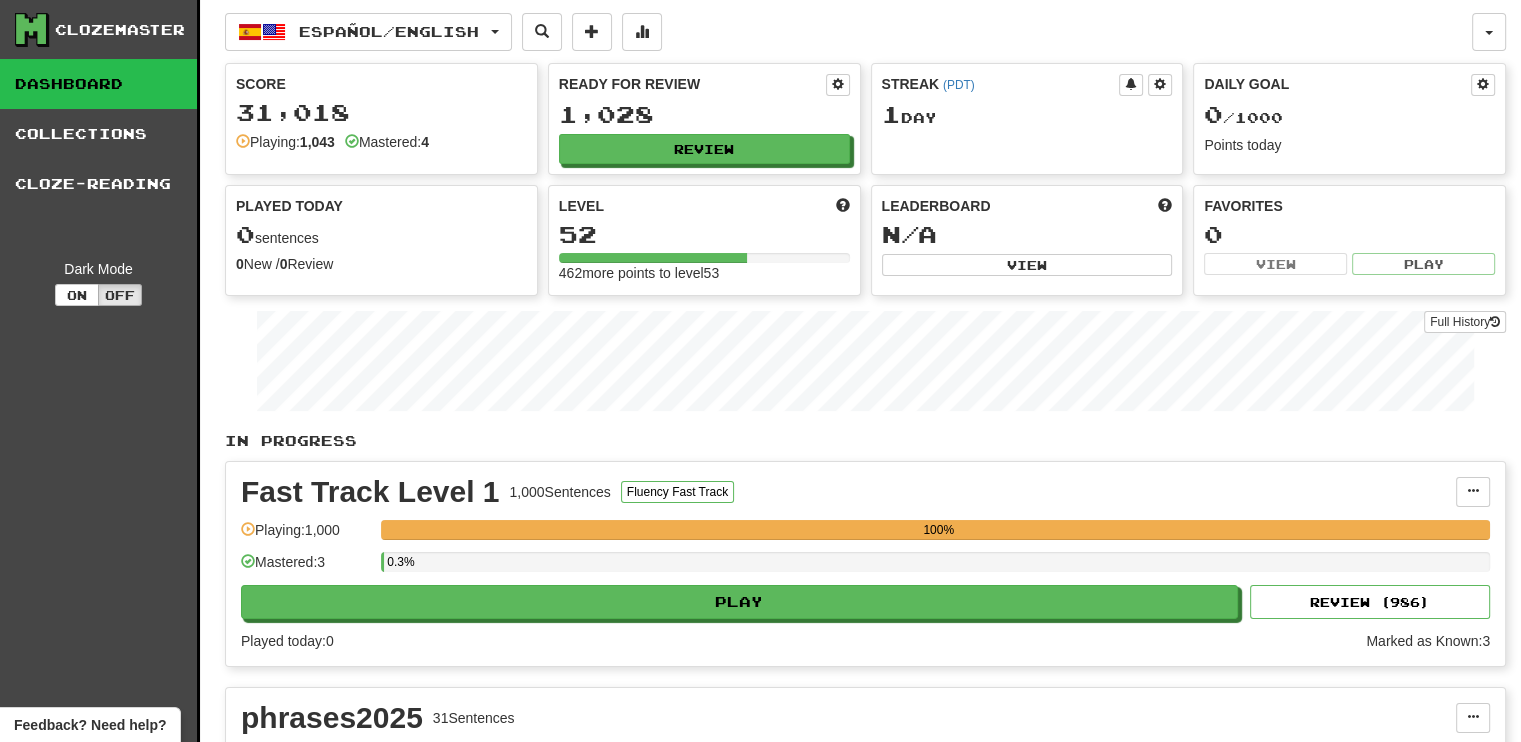 click on "Fast Track Level 1 1,000  Sentences Fluency Fast Track Manage Sentences Unpin from Dashboard  Playing:  1,000 100%  Mastered:  3 0.3% Play Review ( 986 ) Played today:  0 Marked as Known:  3" at bounding box center (865, 564) 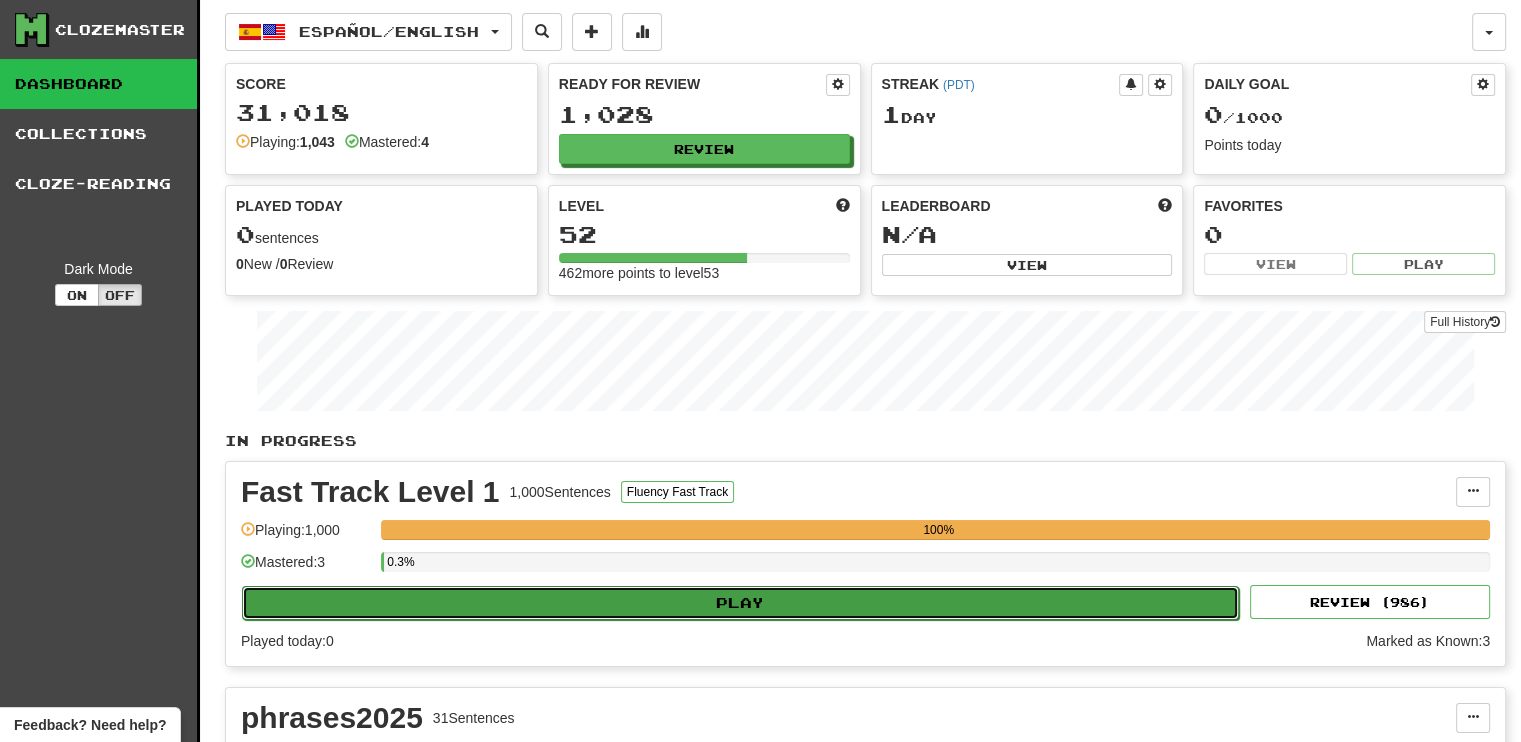 click on "Play" at bounding box center [740, 603] 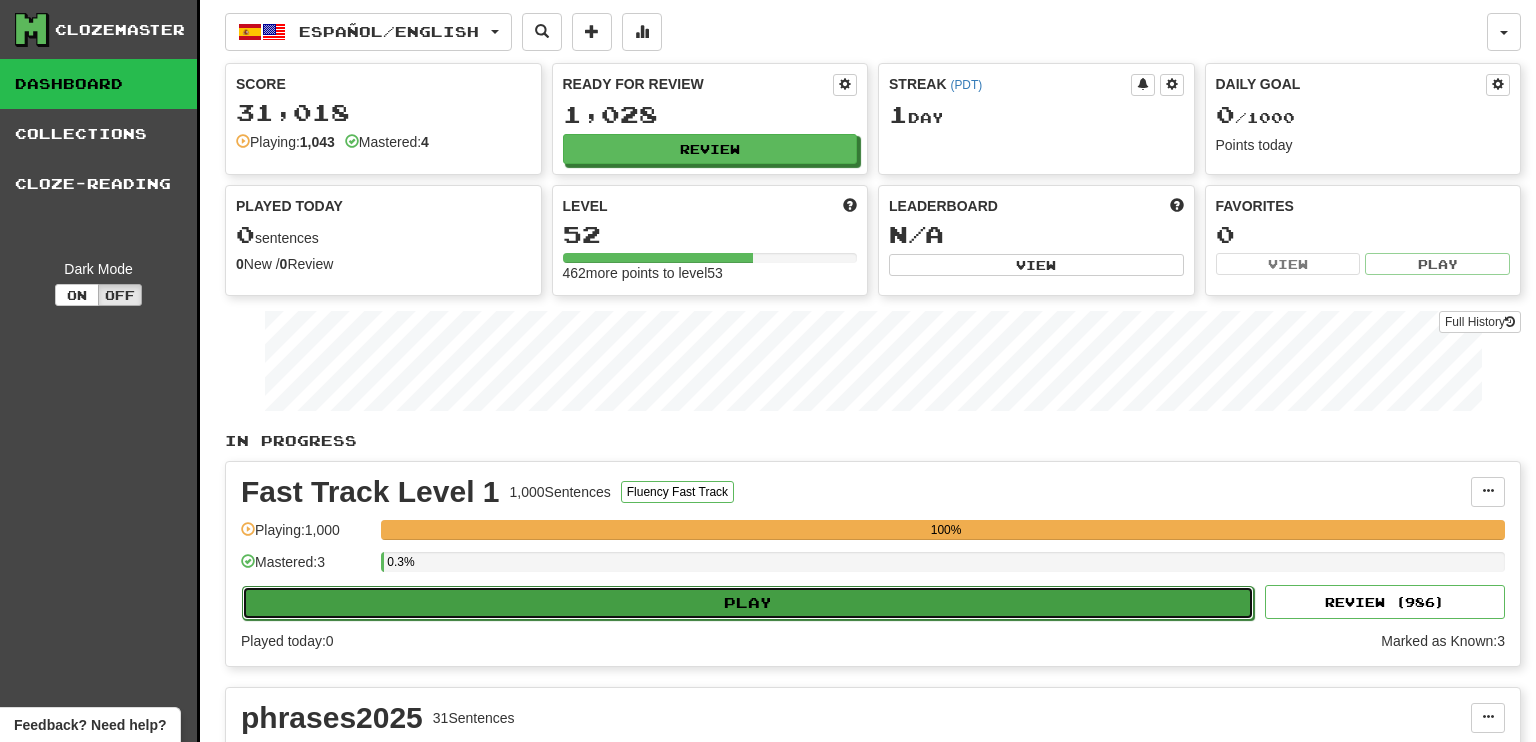 select on "**" 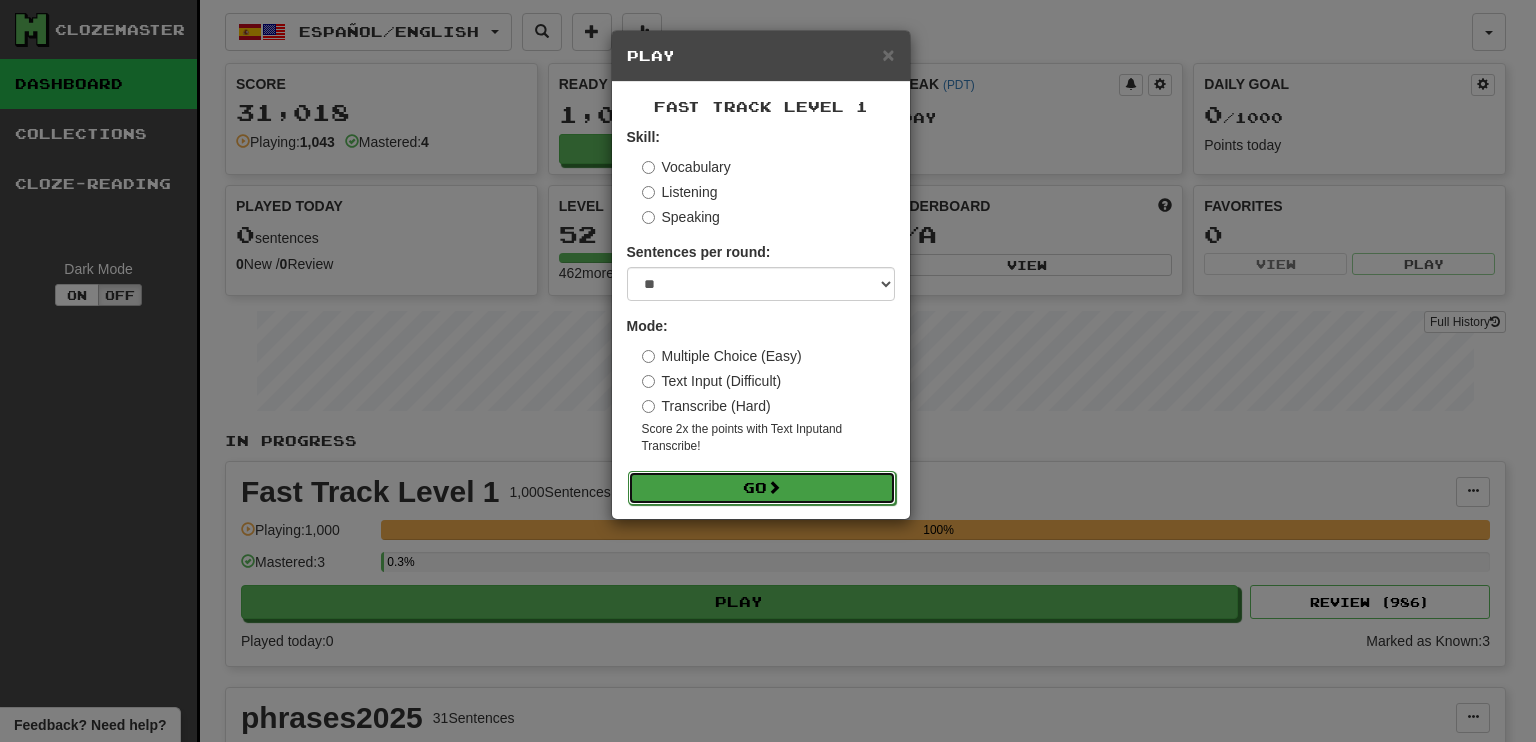 click on "Go" at bounding box center [762, 488] 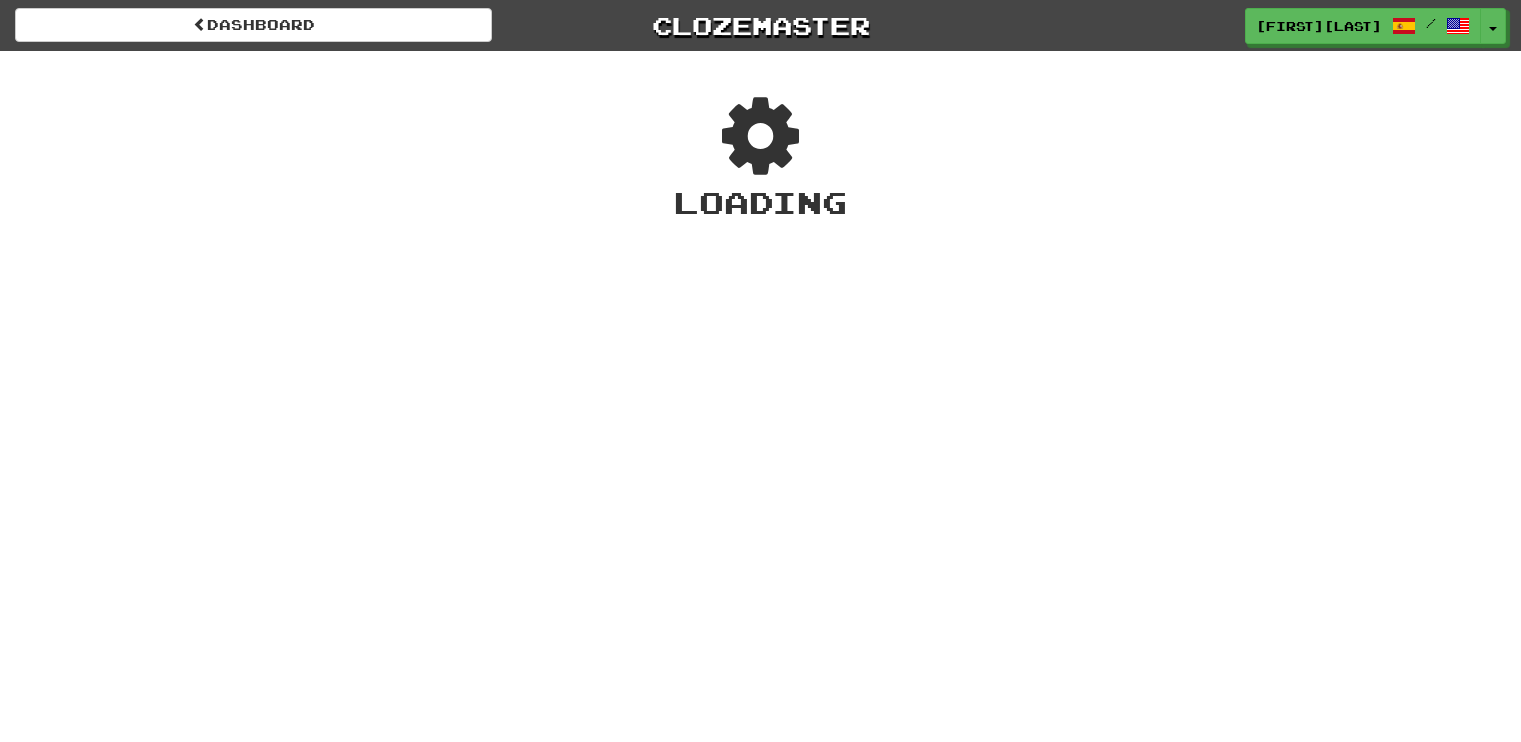 scroll, scrollTop: 0, scrollLeft: 0, axis: both 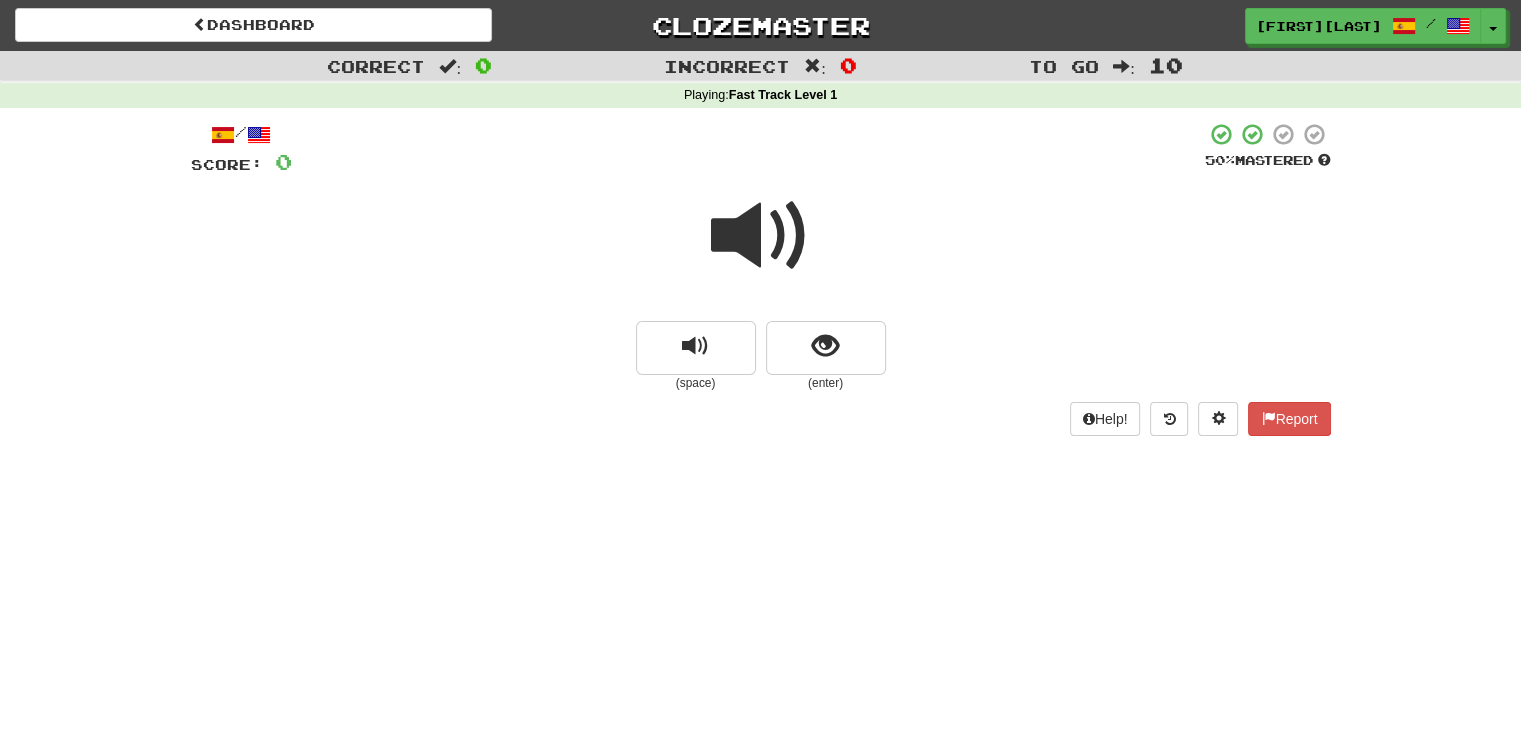click at bounding box center [761, 236] 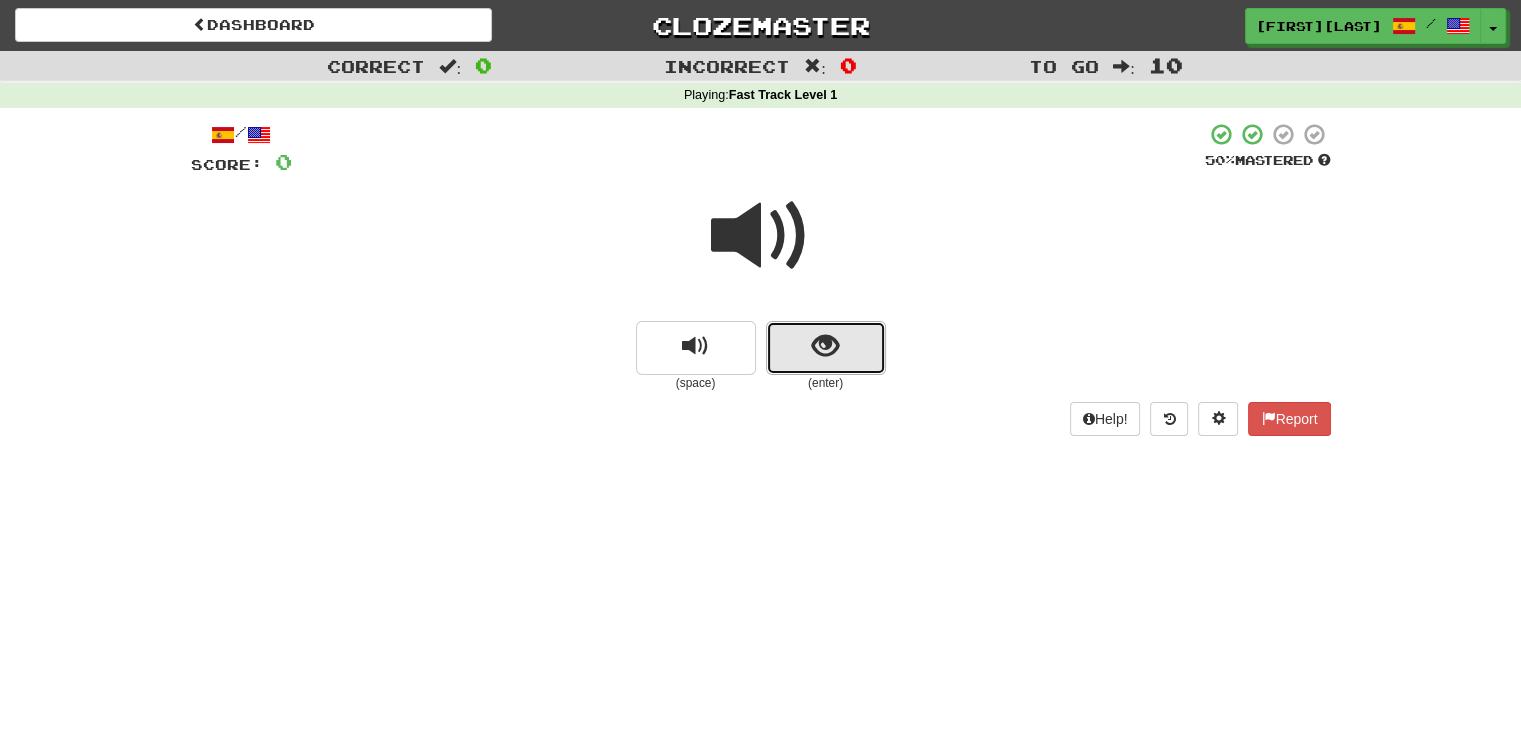 click at bounding box center [825, 346] 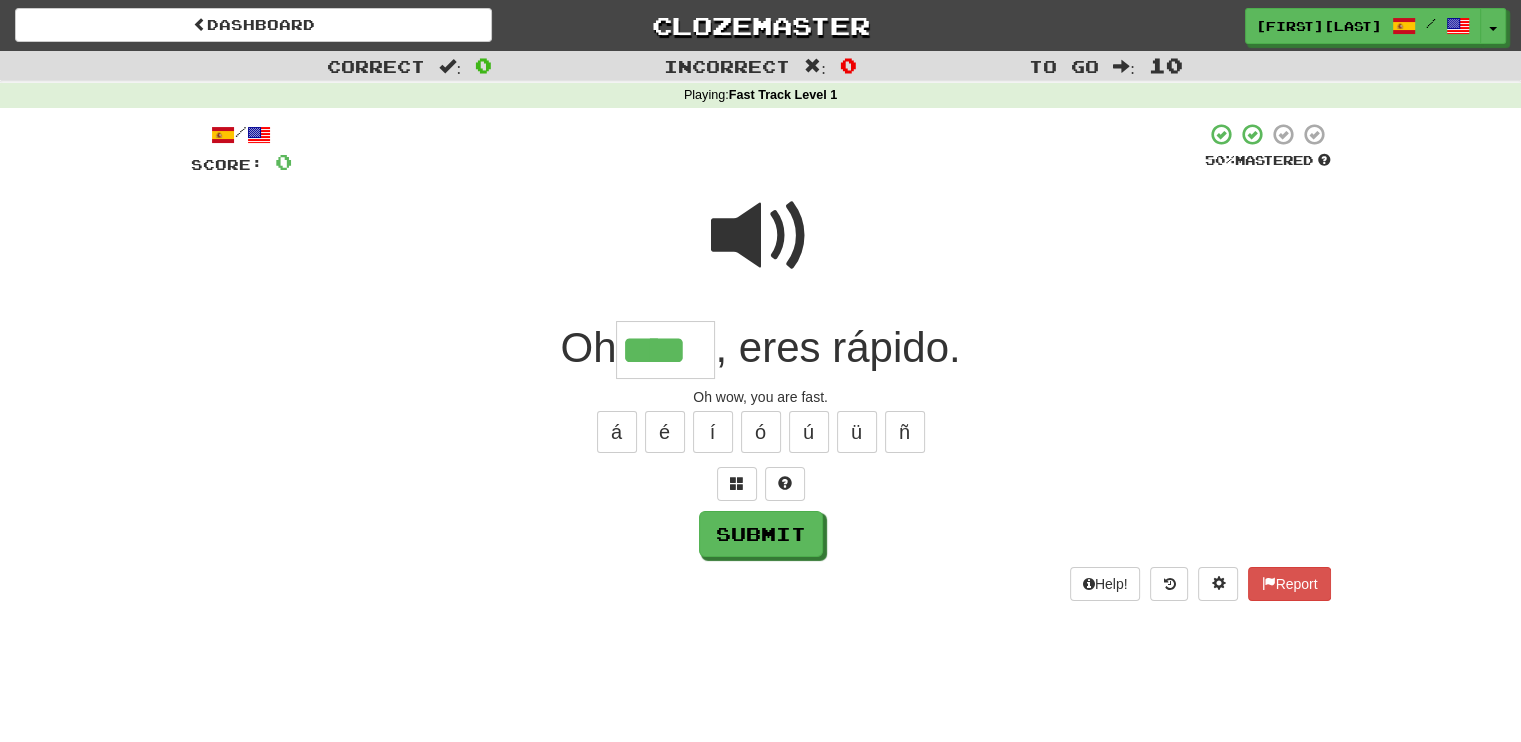 type on "****" 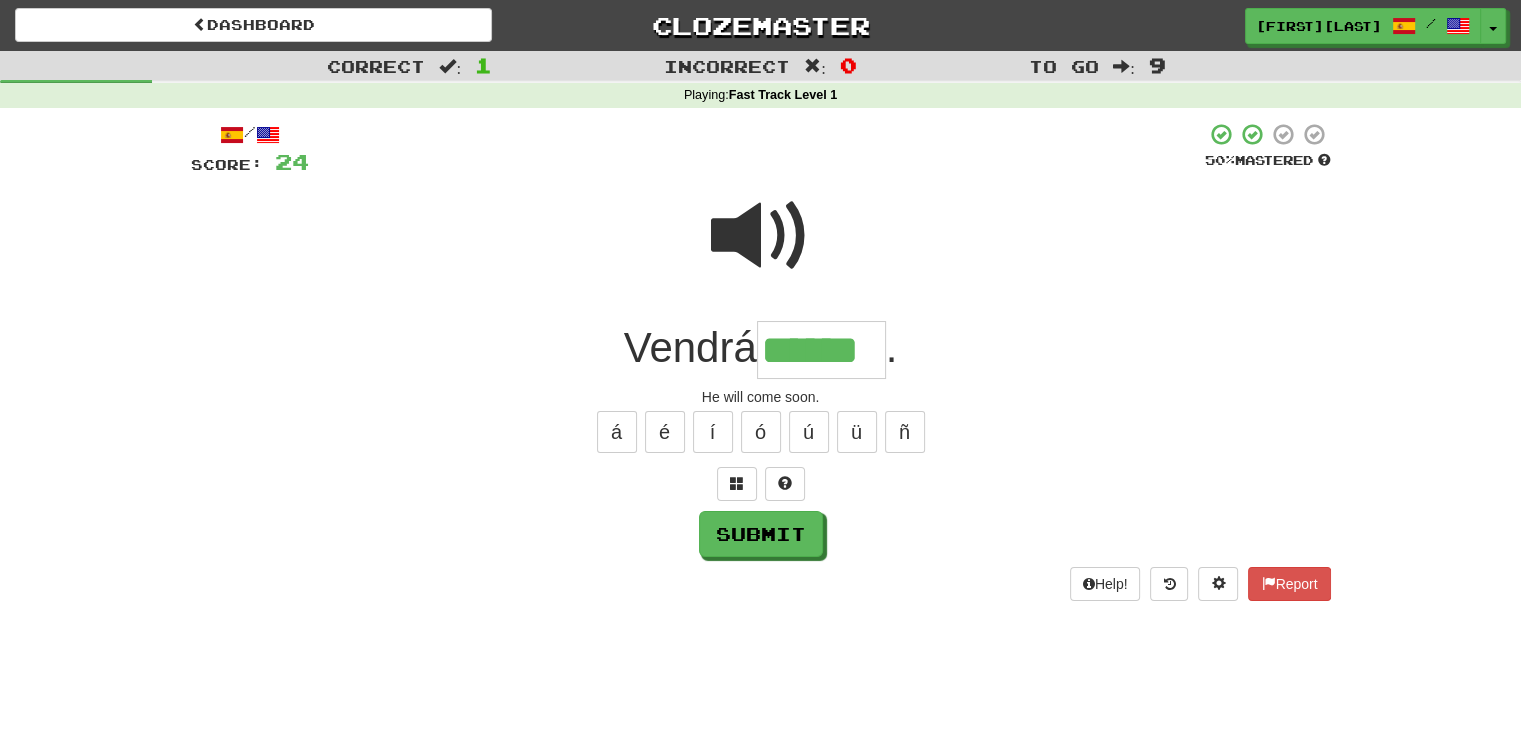 type on "******" 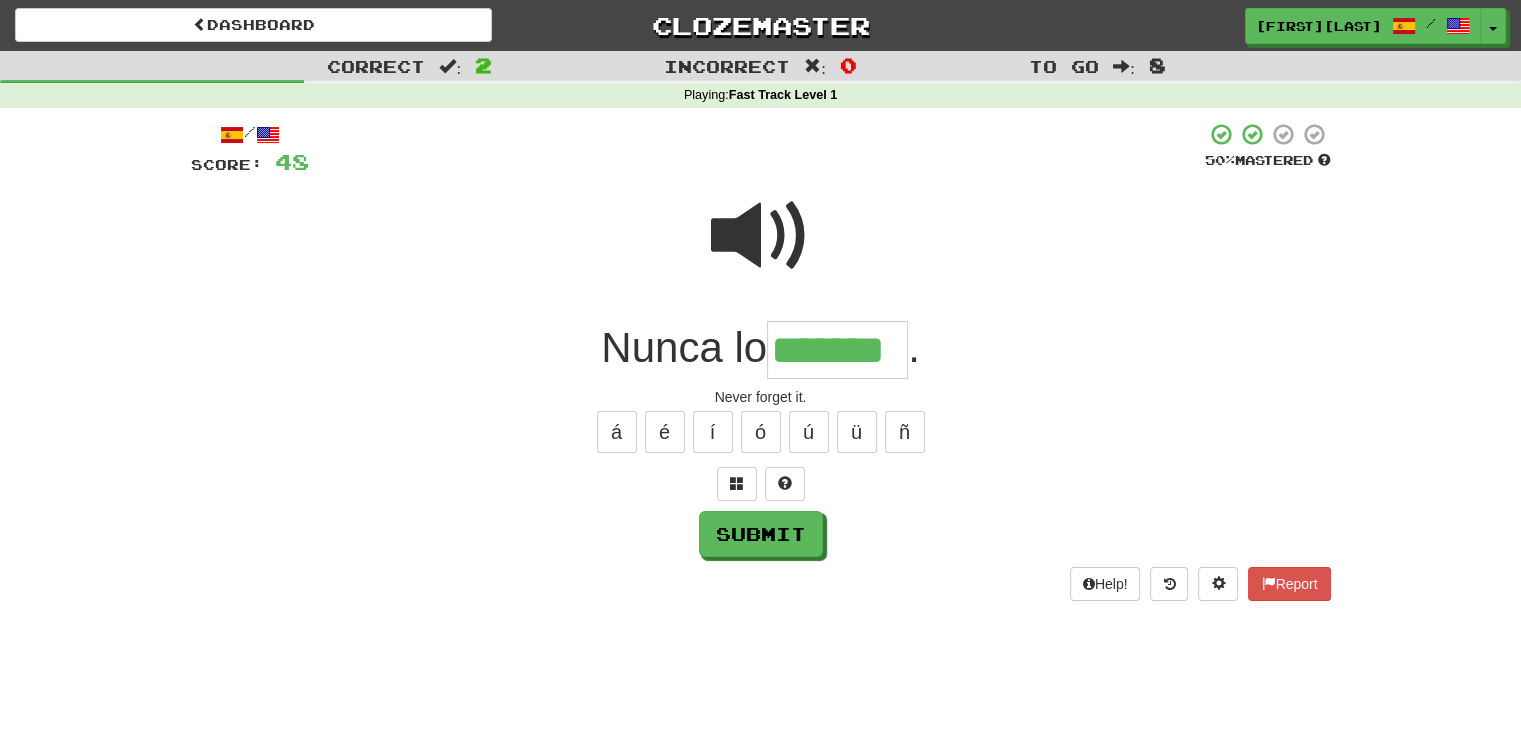 type on "*******" 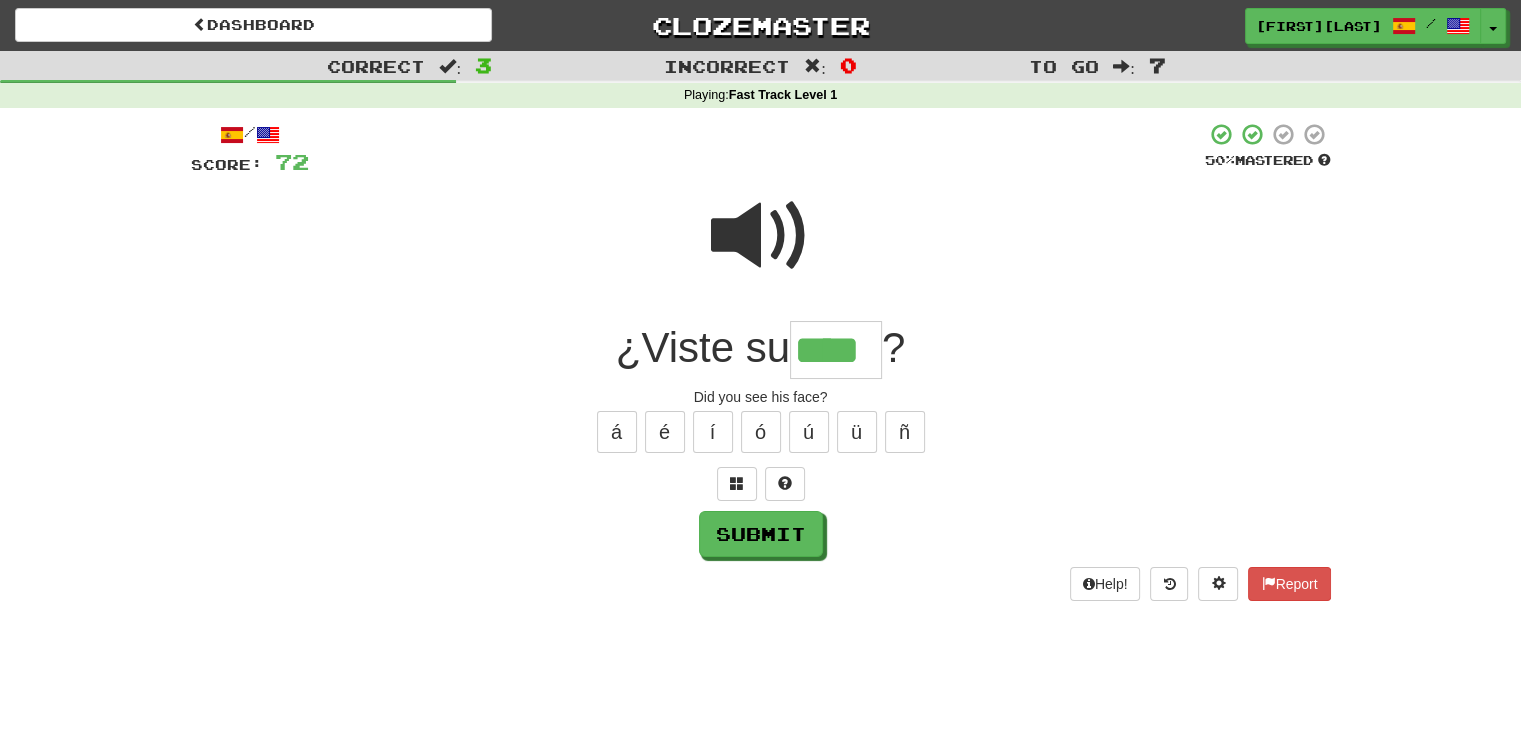 type on "****" 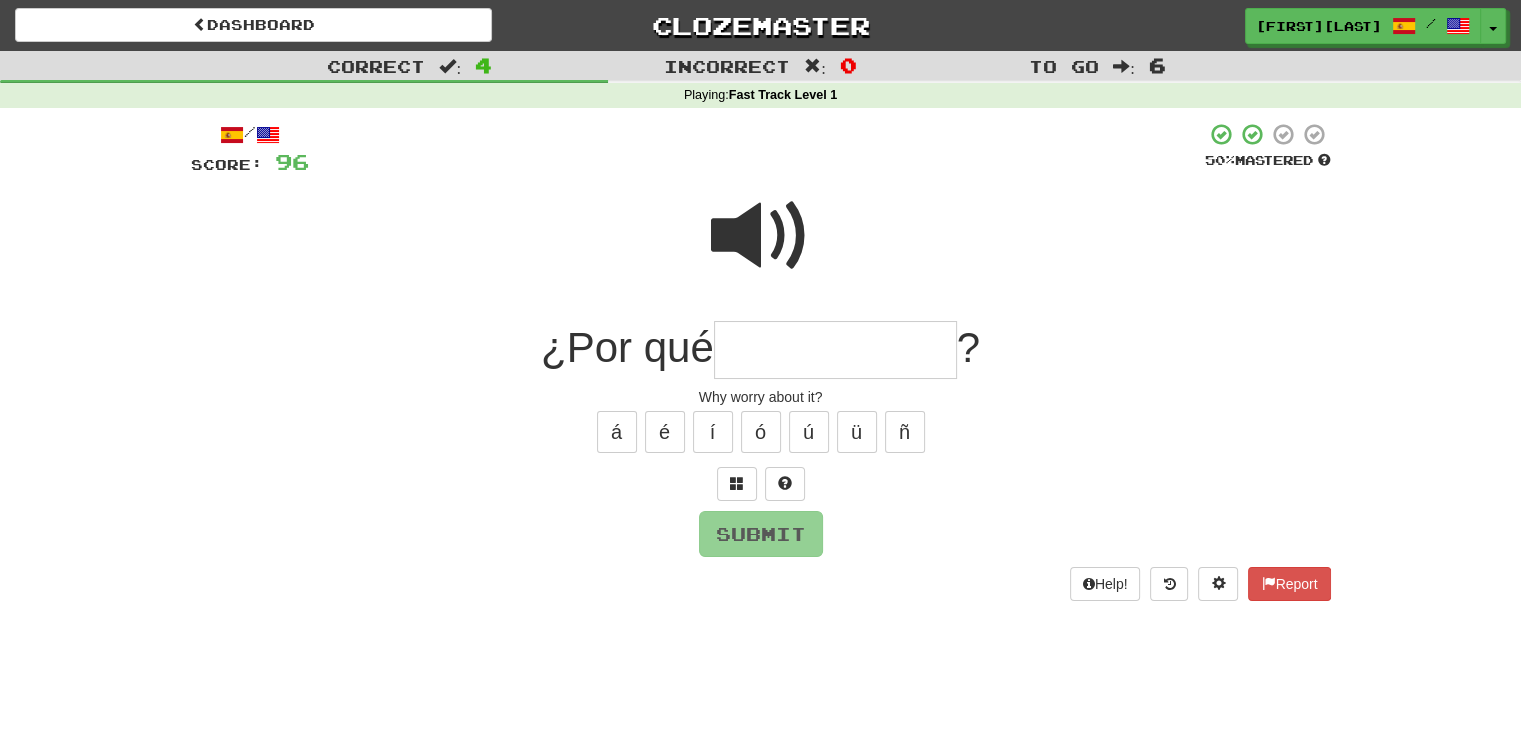 click at bounding box center [761, 236] 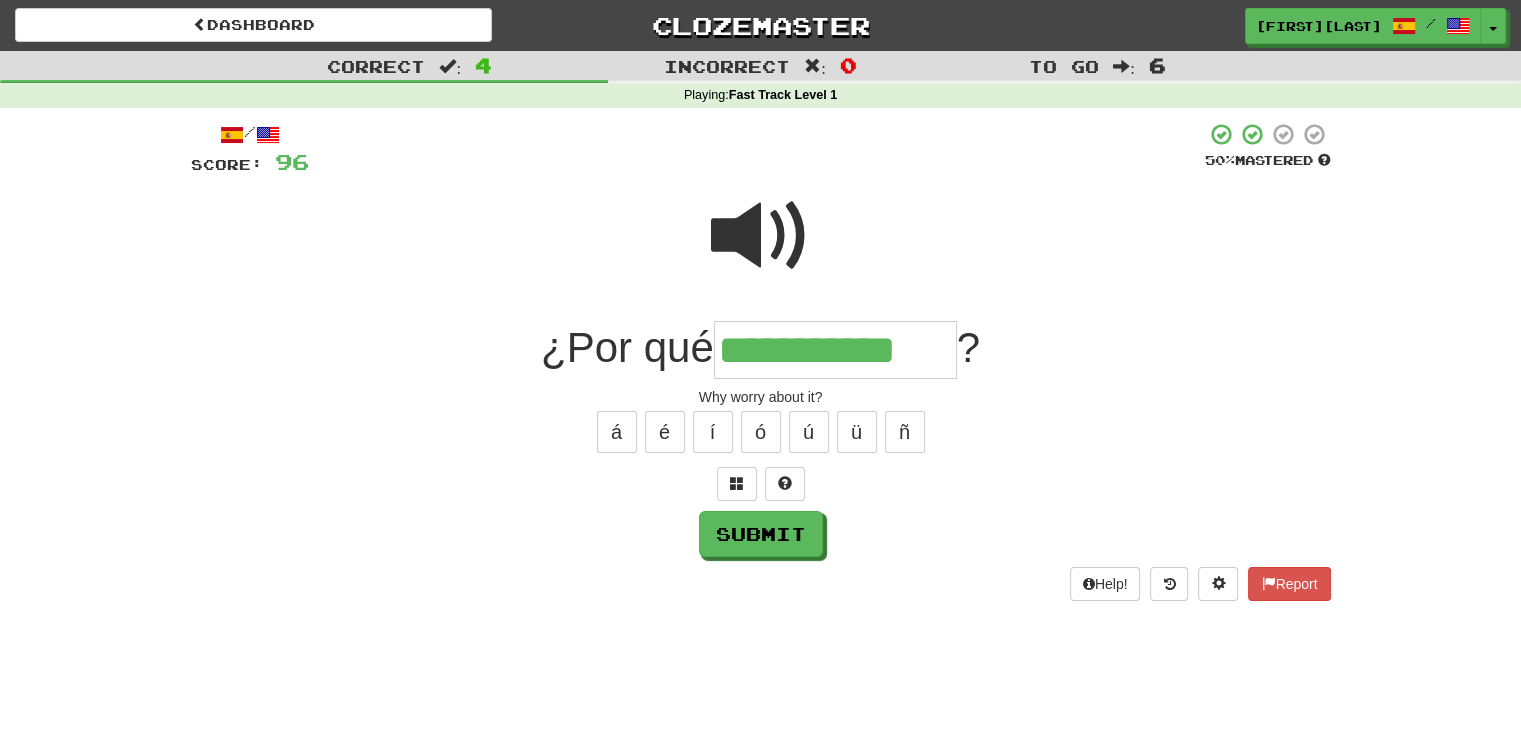 type on "**********" 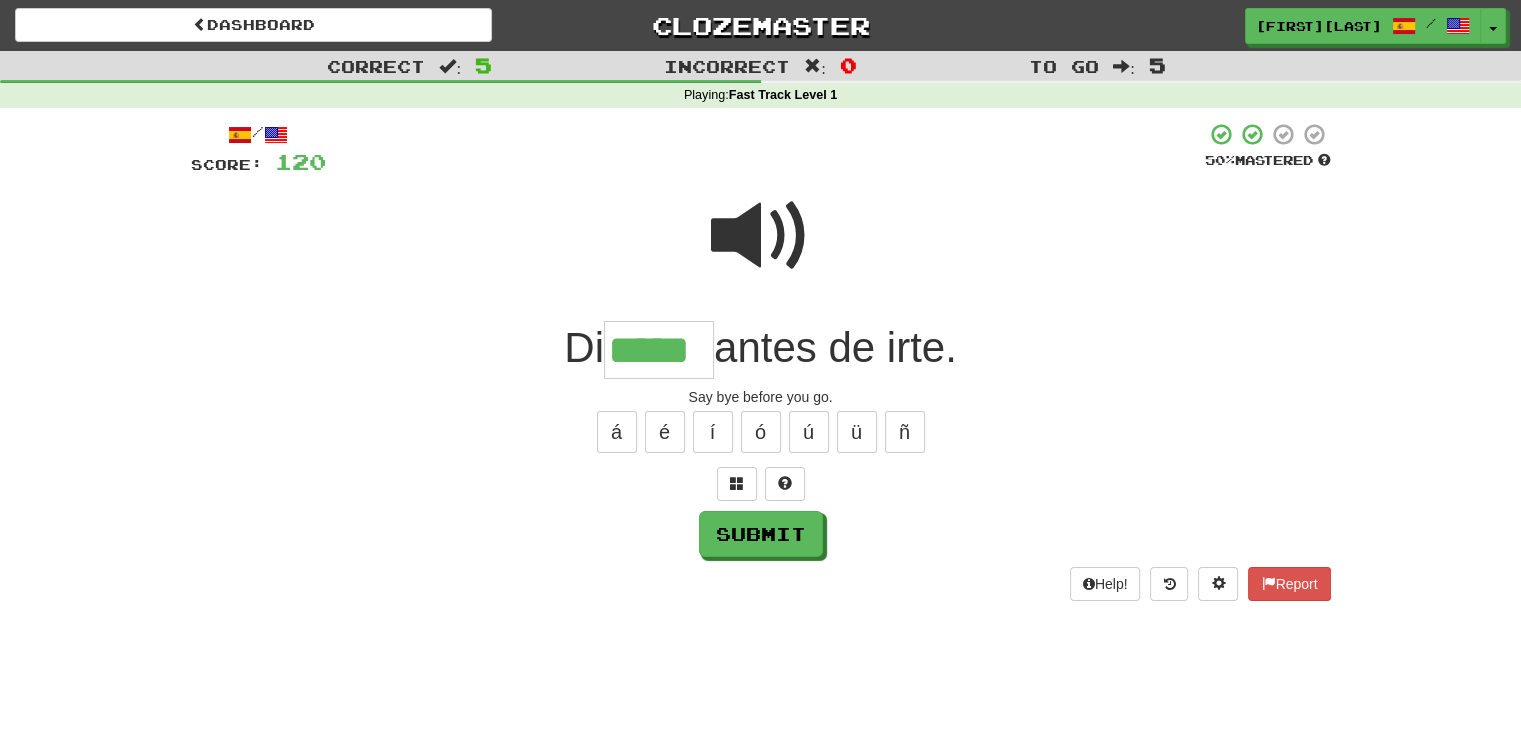 type on "*****" 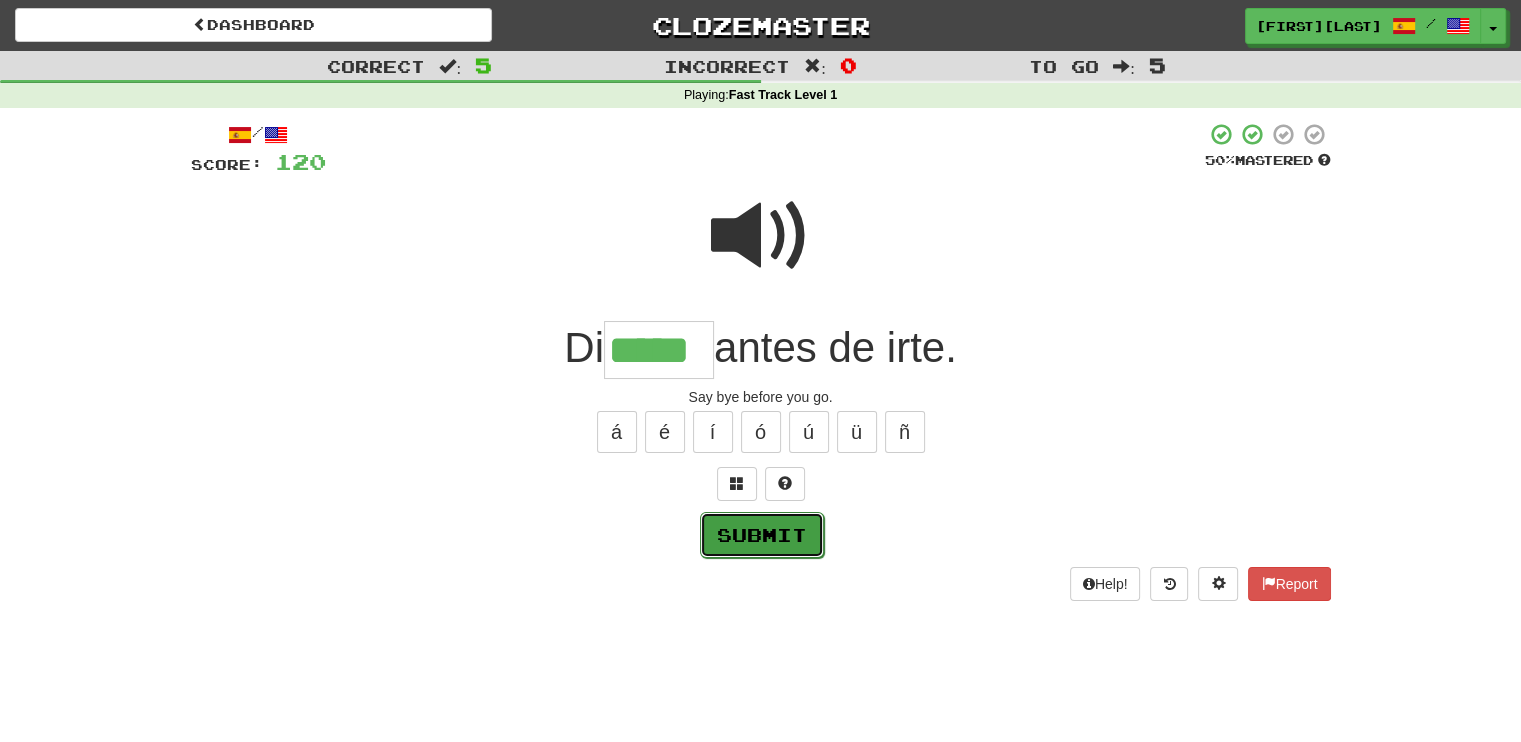 click on "Submit" at bounding box center (762, 535) 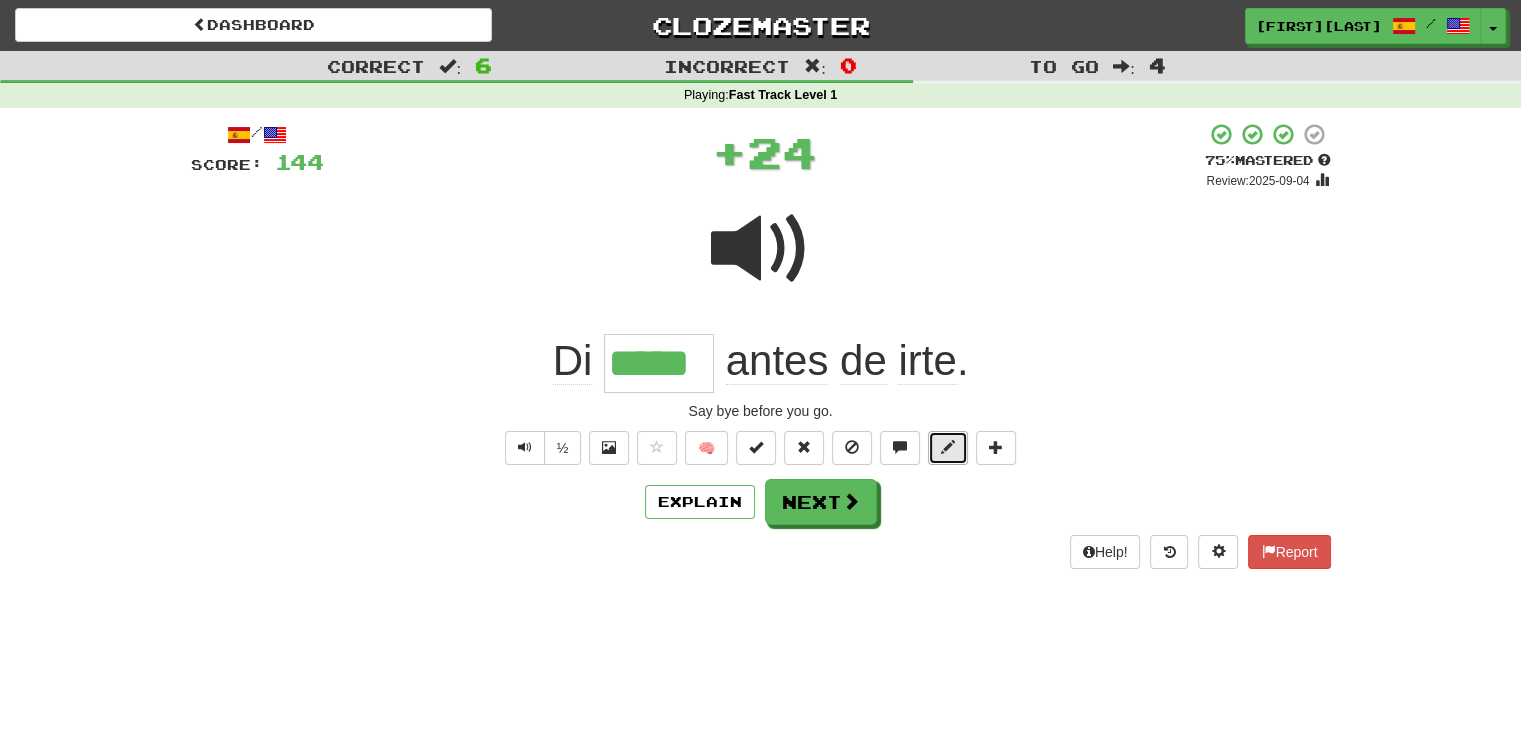 click at bounding box center [948, 448] 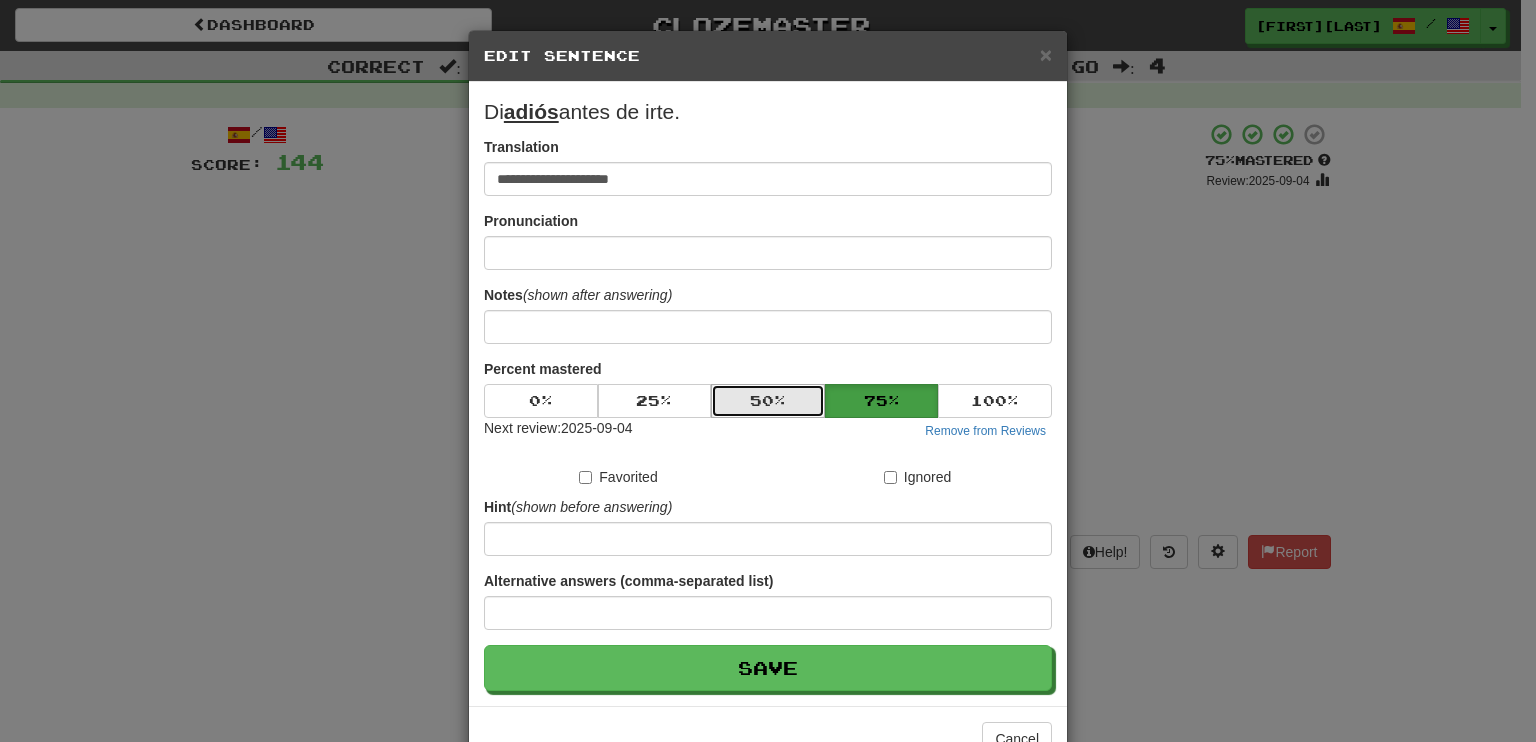 click on "50 %" at bounding box center (768, 401) 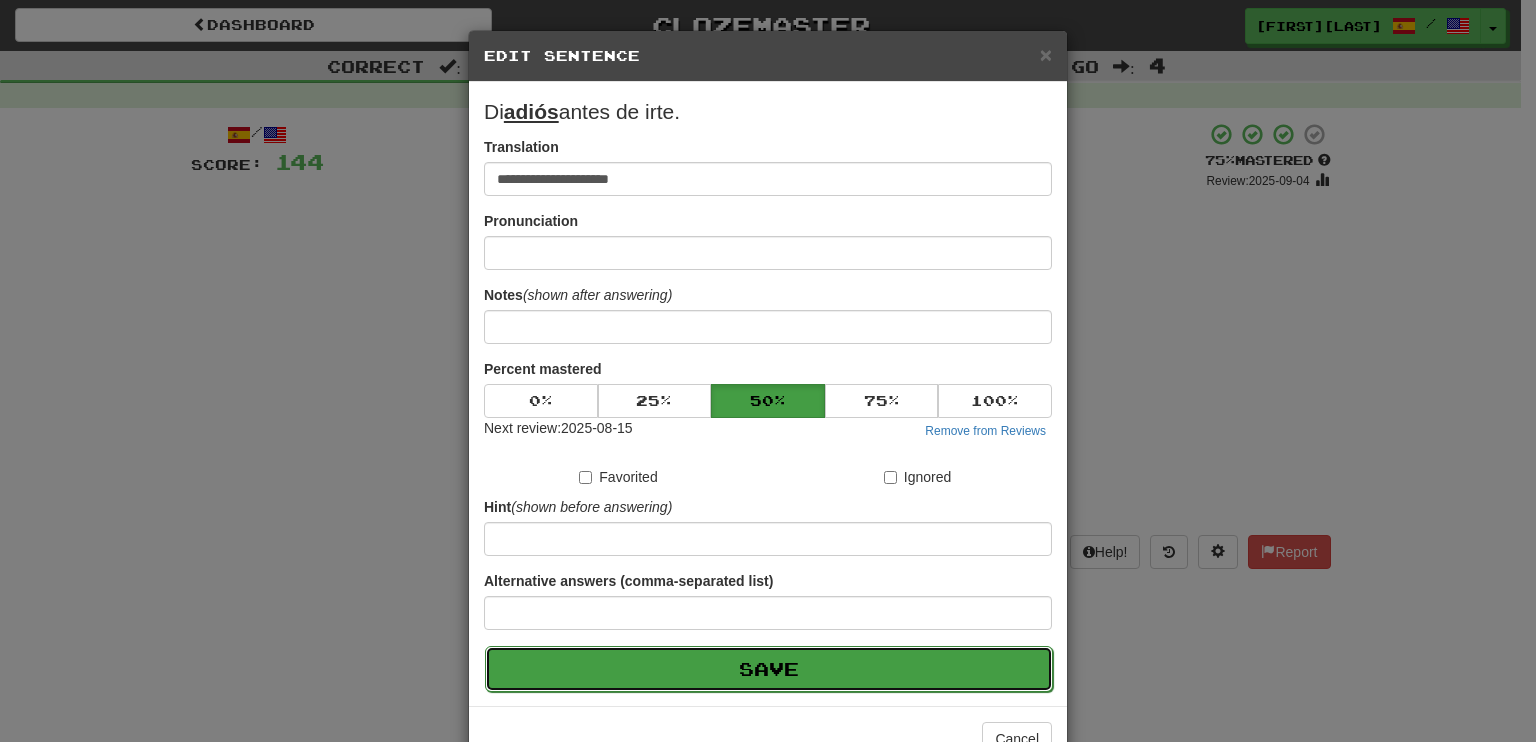 click on "Save" at bounding box center (769, 669) 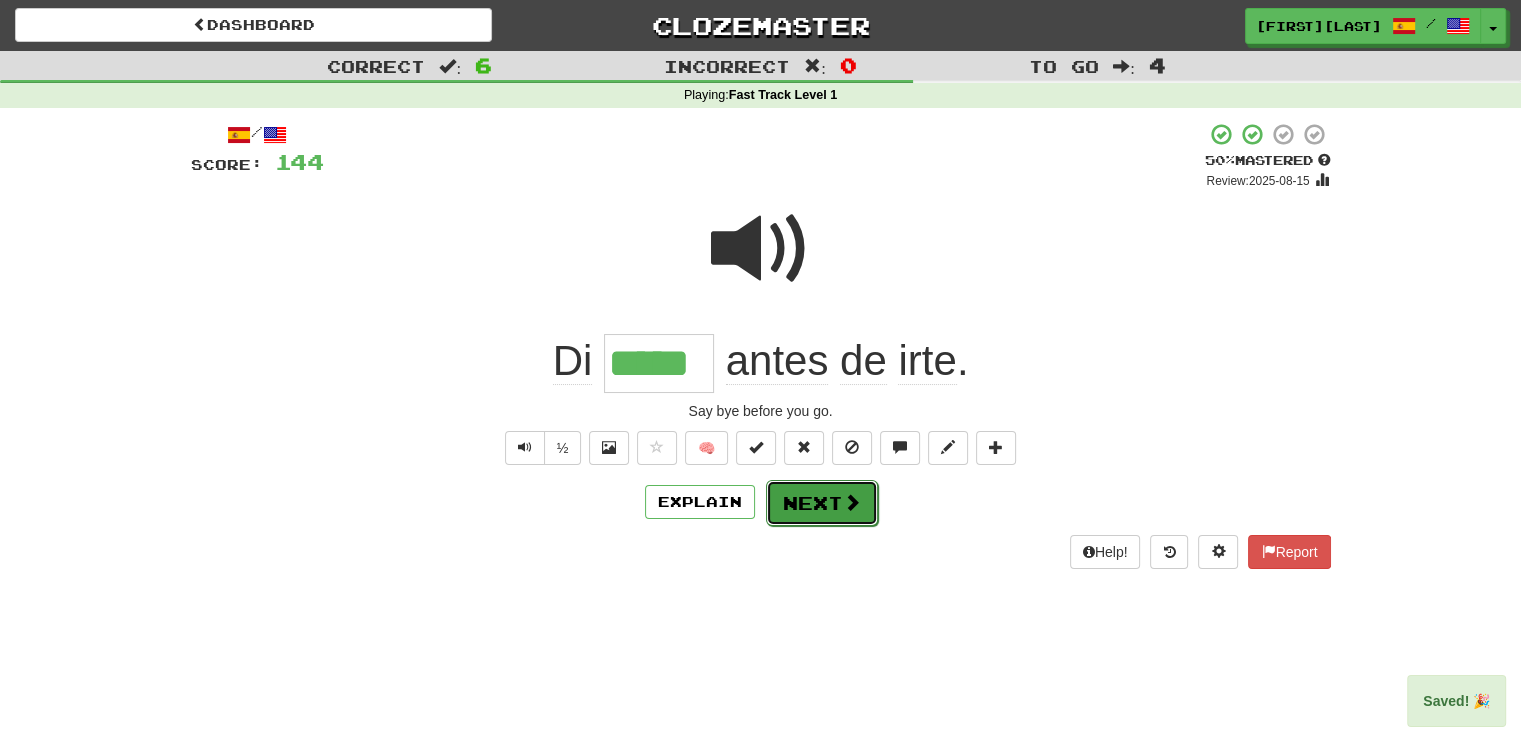 click on "Next" at bounding box center (822, 503) 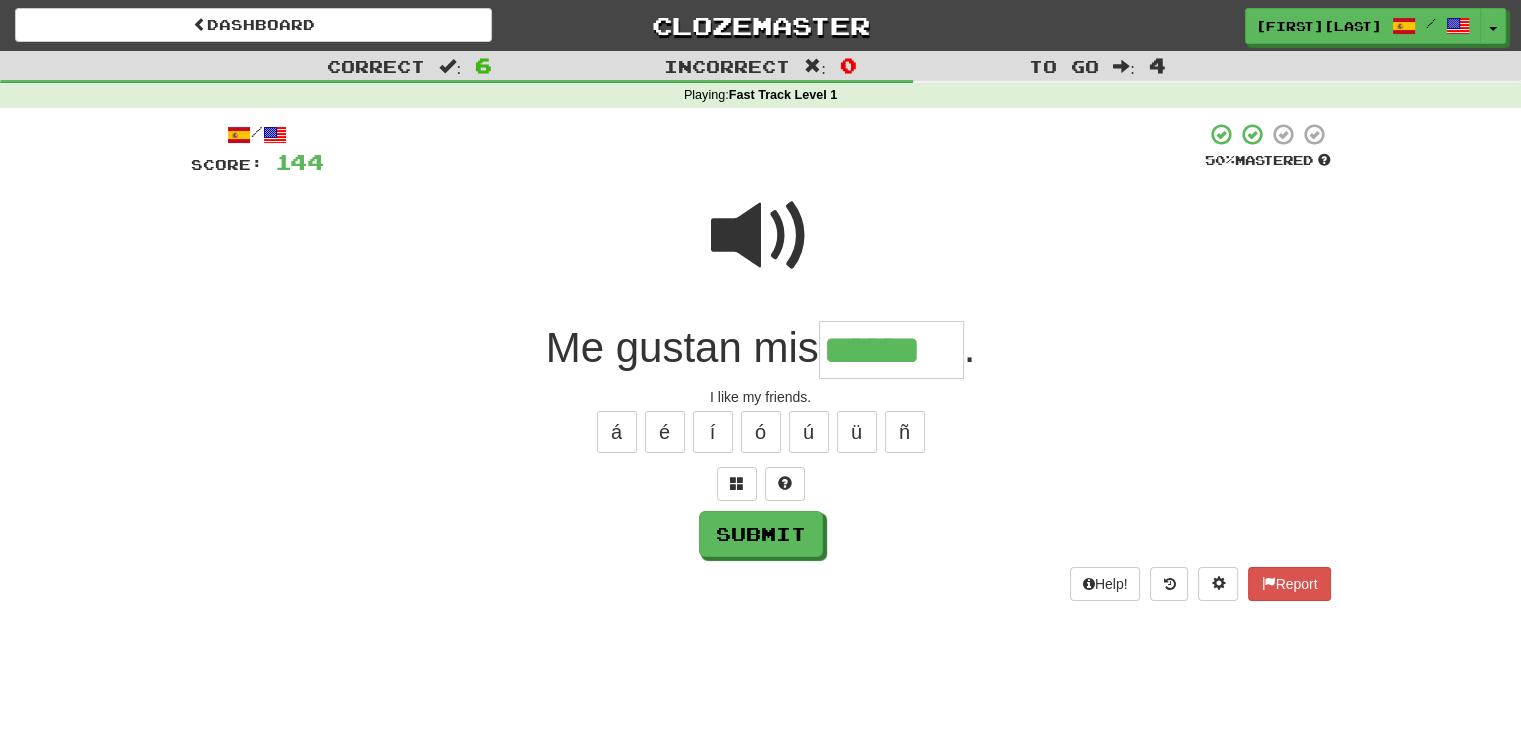 type on "******" 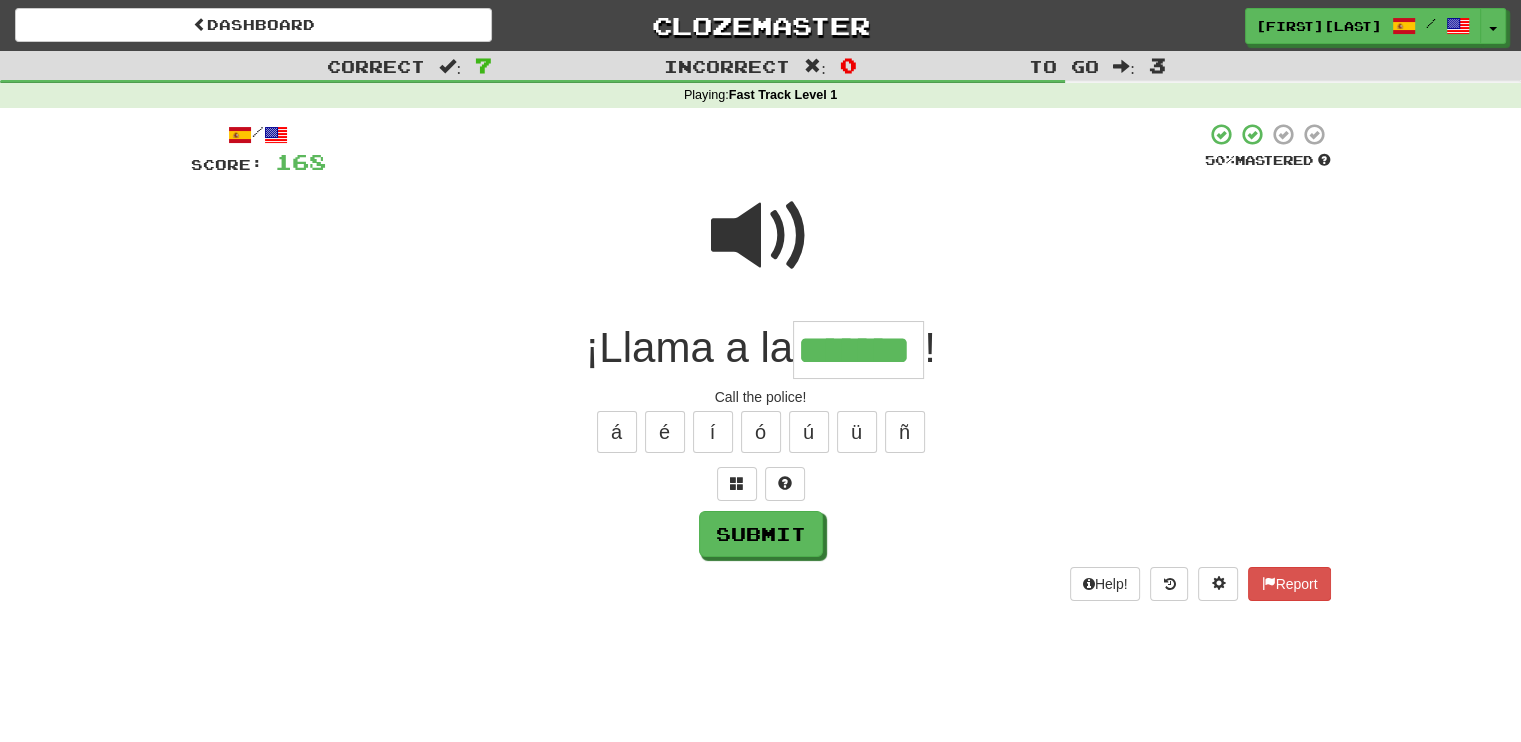 type on "*******" 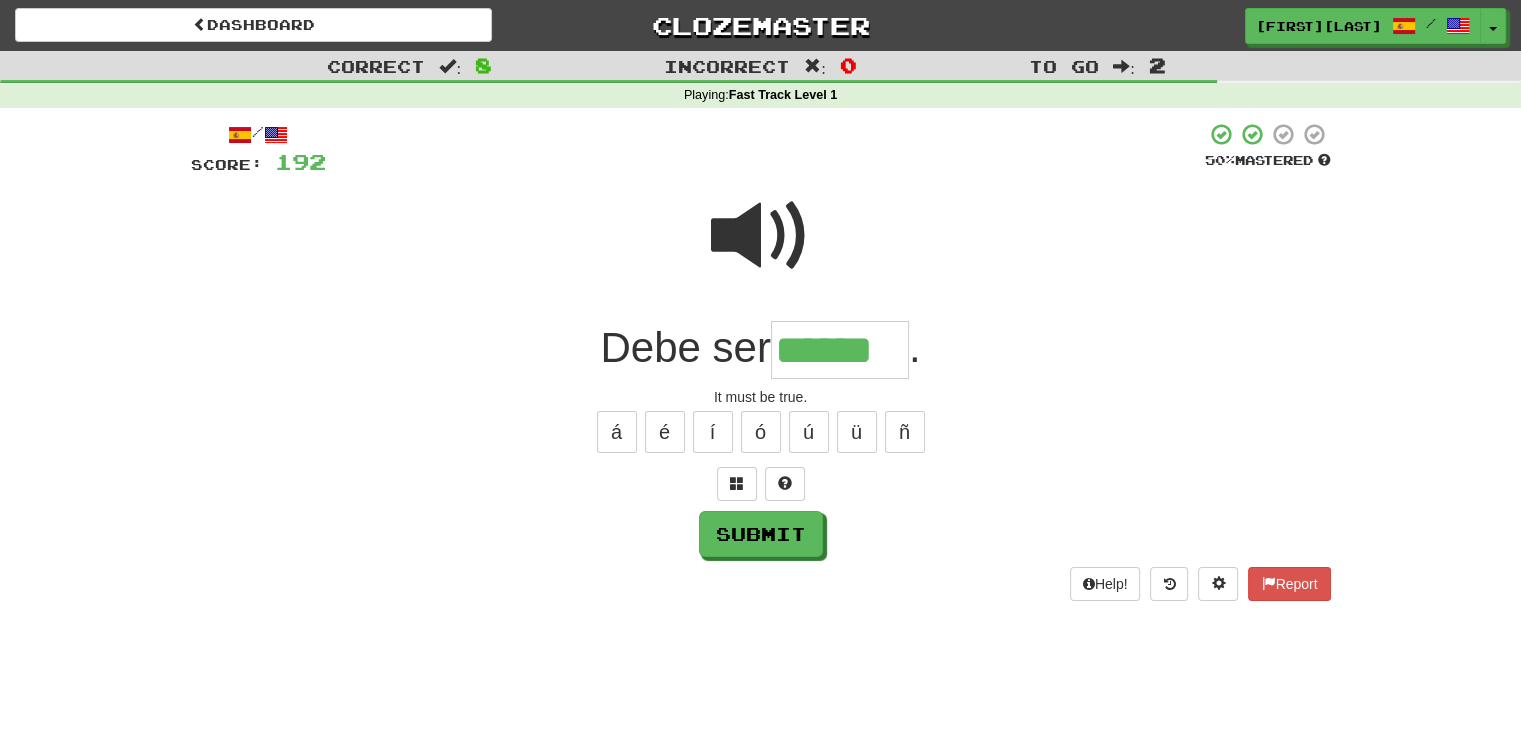 type on "******" 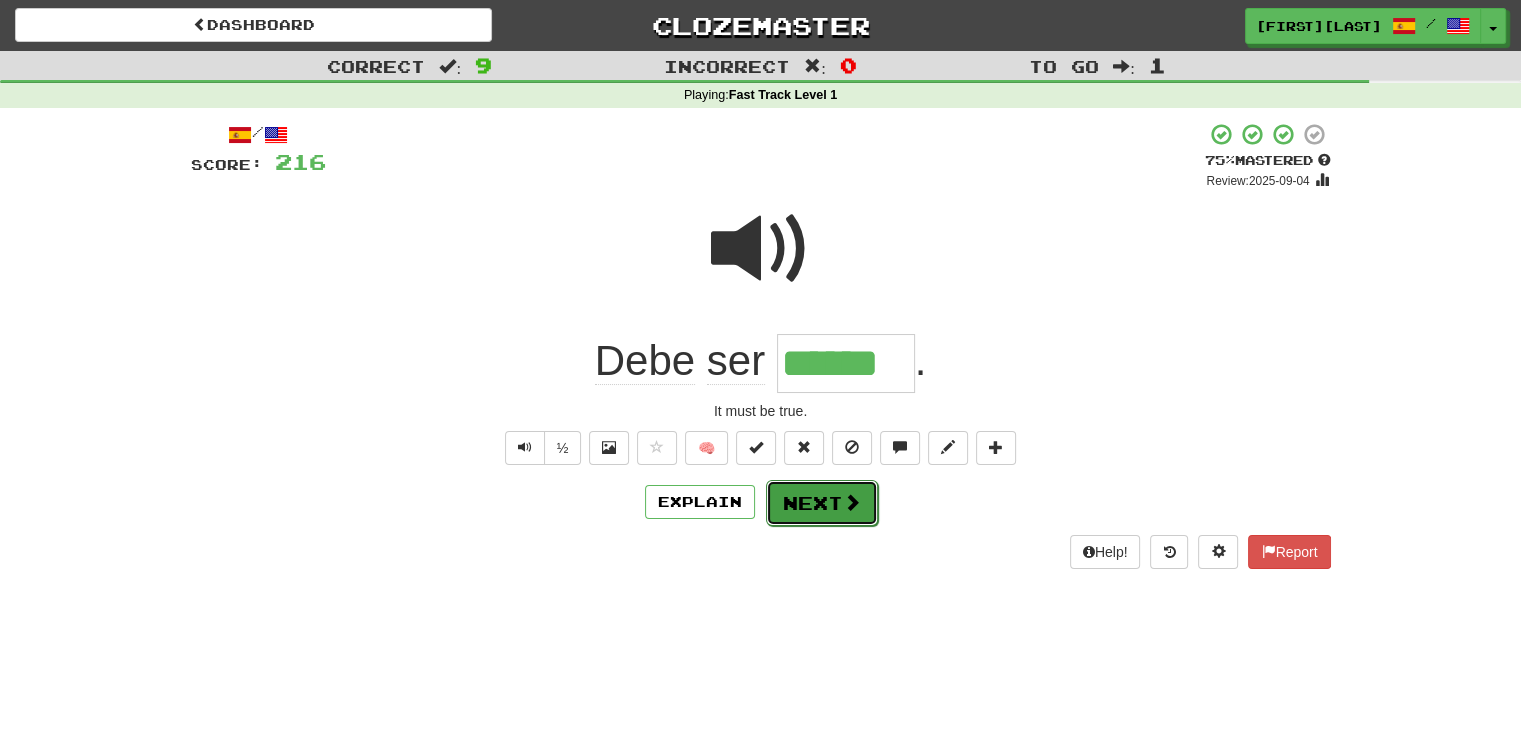 click at bounding box center [852, 502] 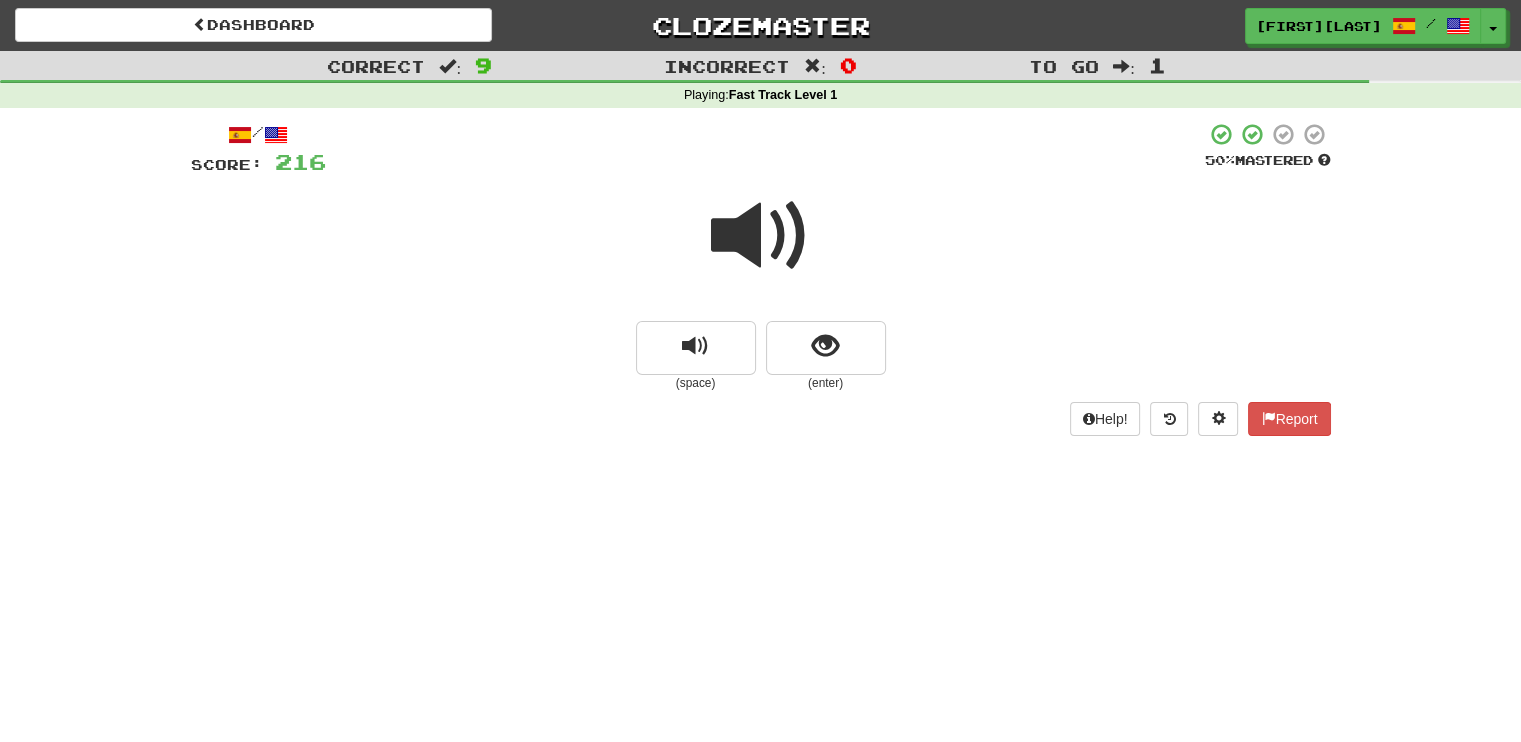 click at bounding box center (761, 236) 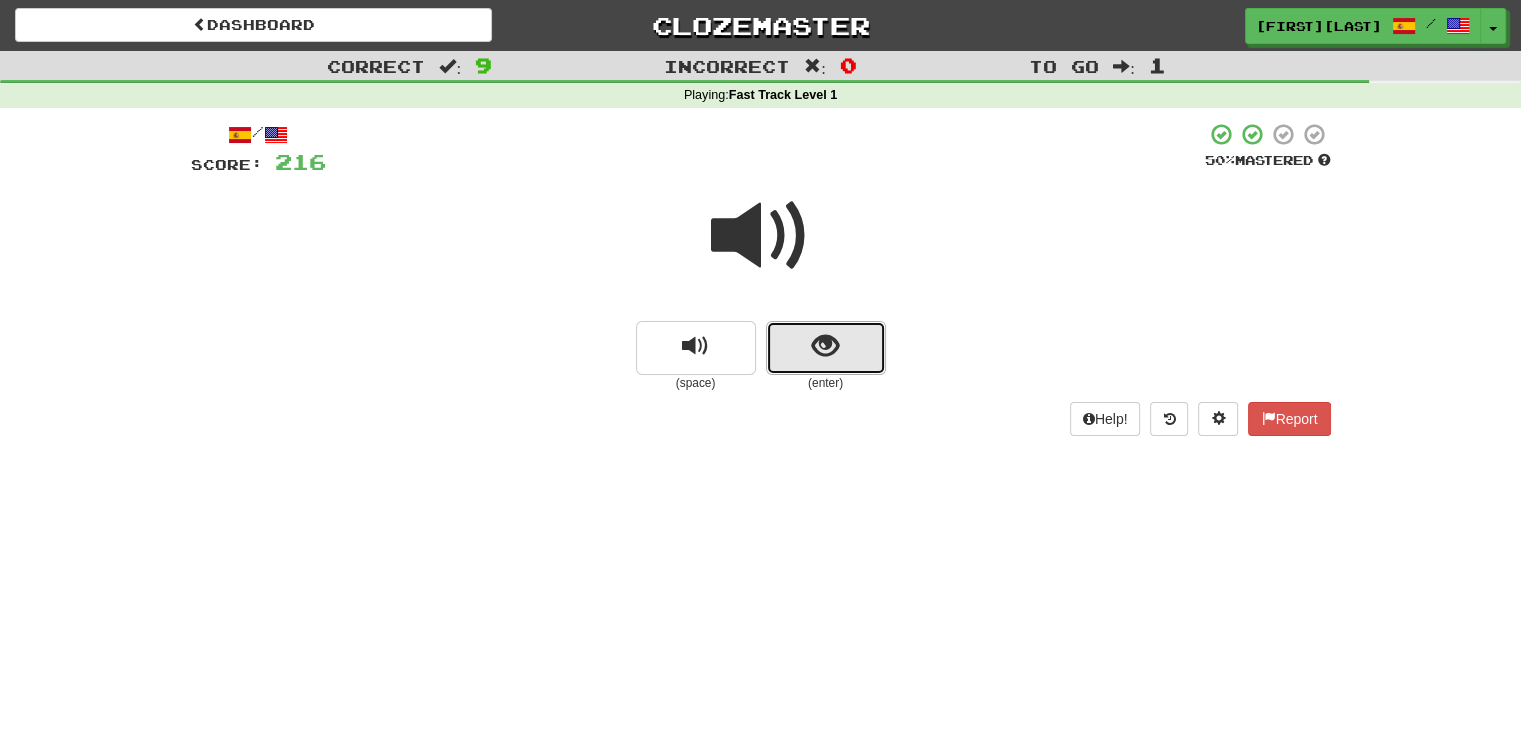 click at bounding box center [826, 348] 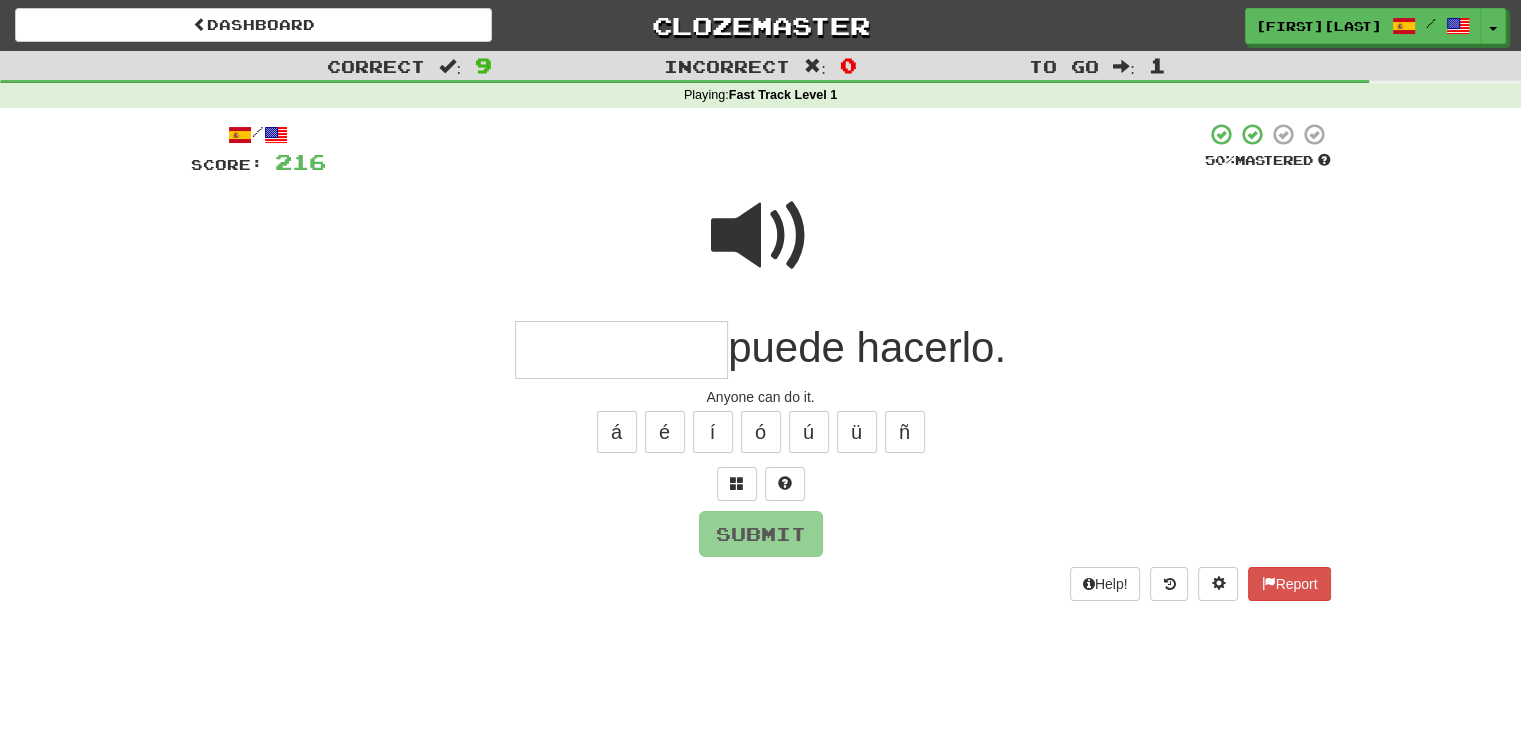 click at bounding box center [621, 350] 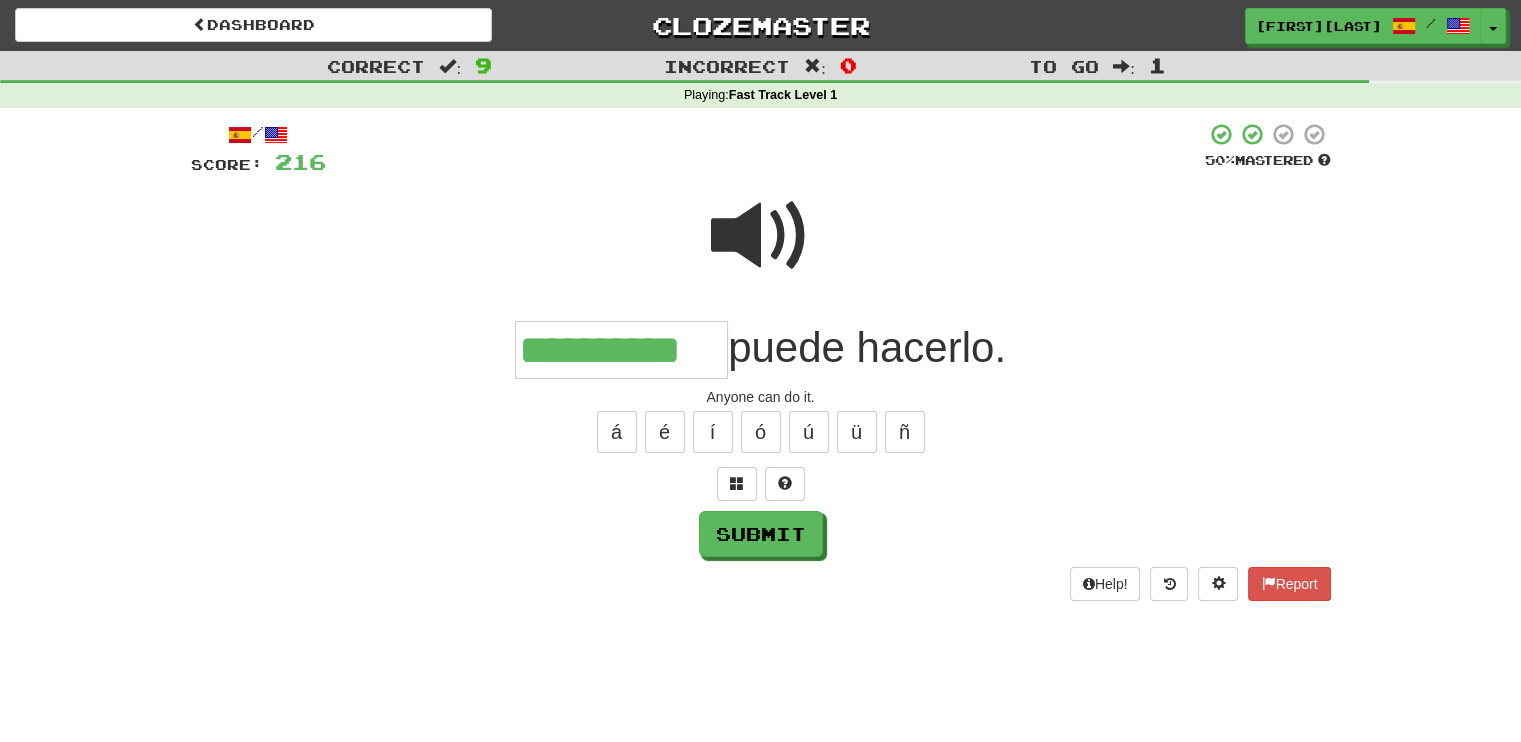 type on "**********" 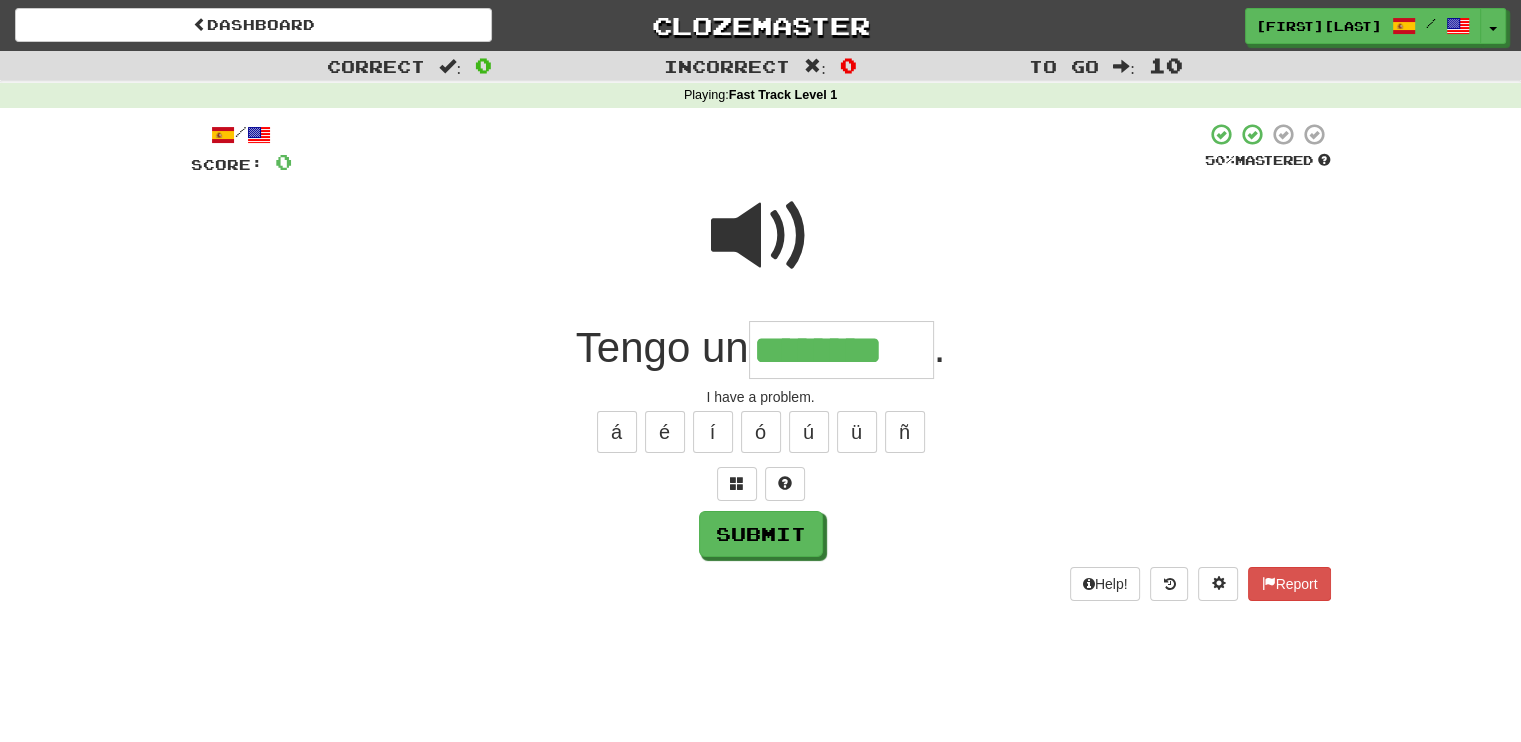 type on "********" 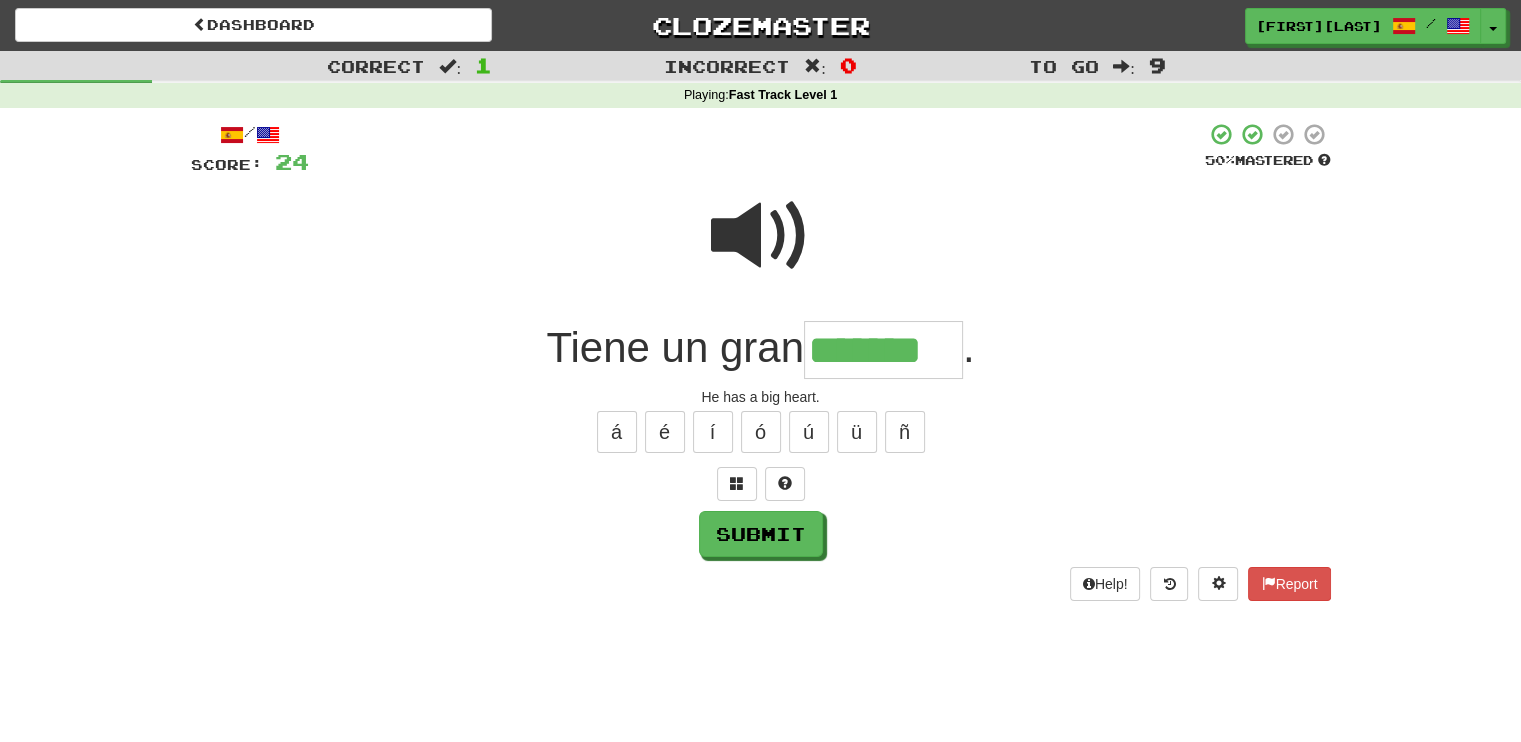 type on "*******" 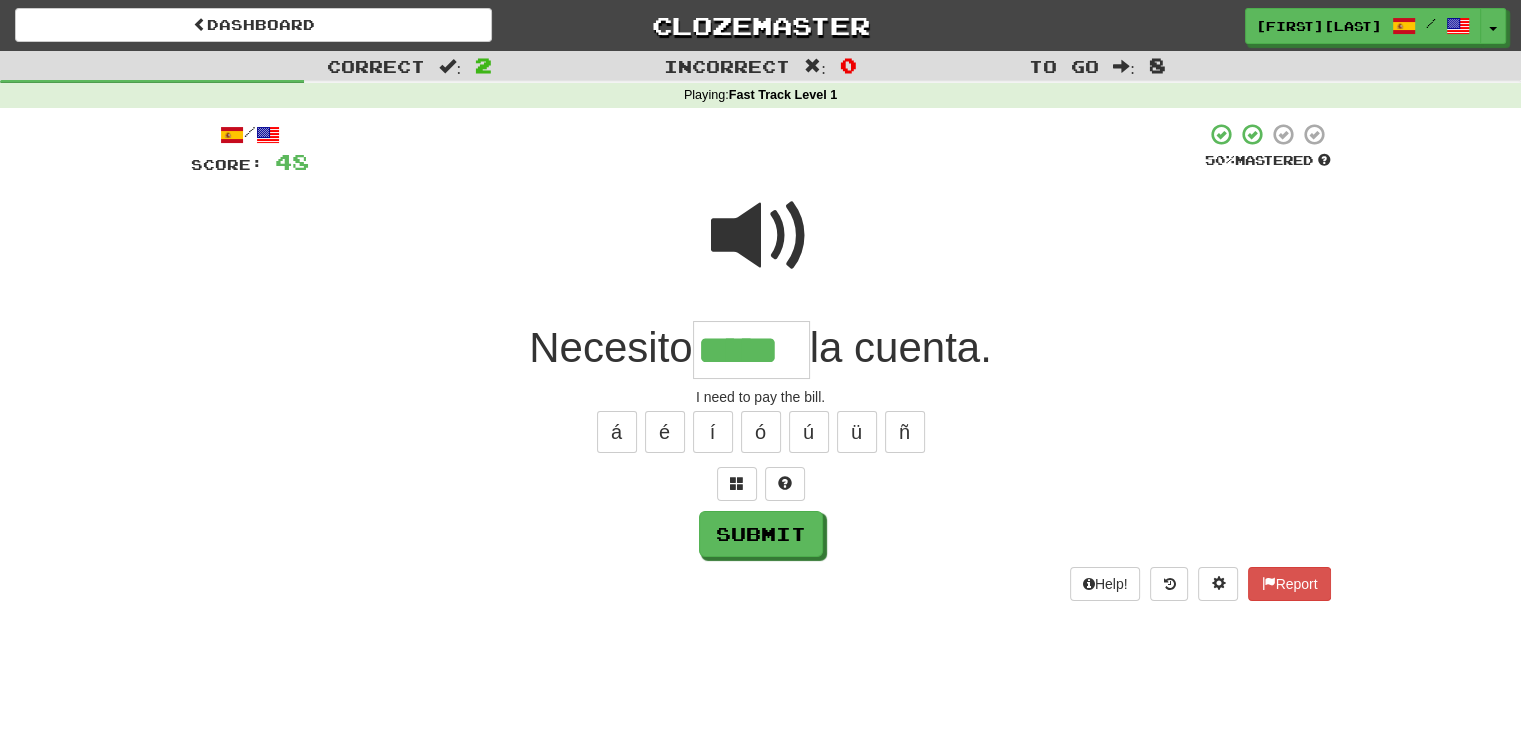 type on "*****" 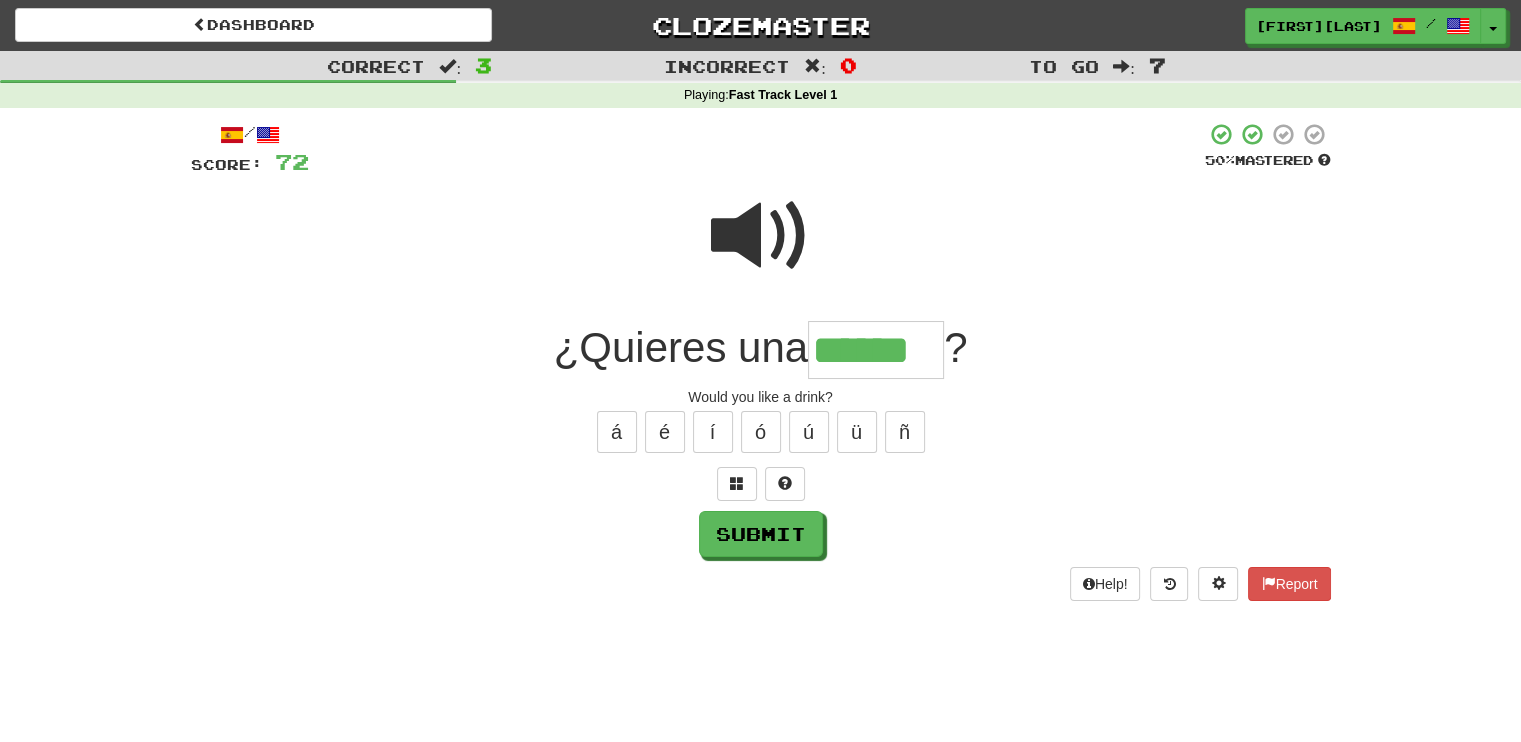 type on "******" 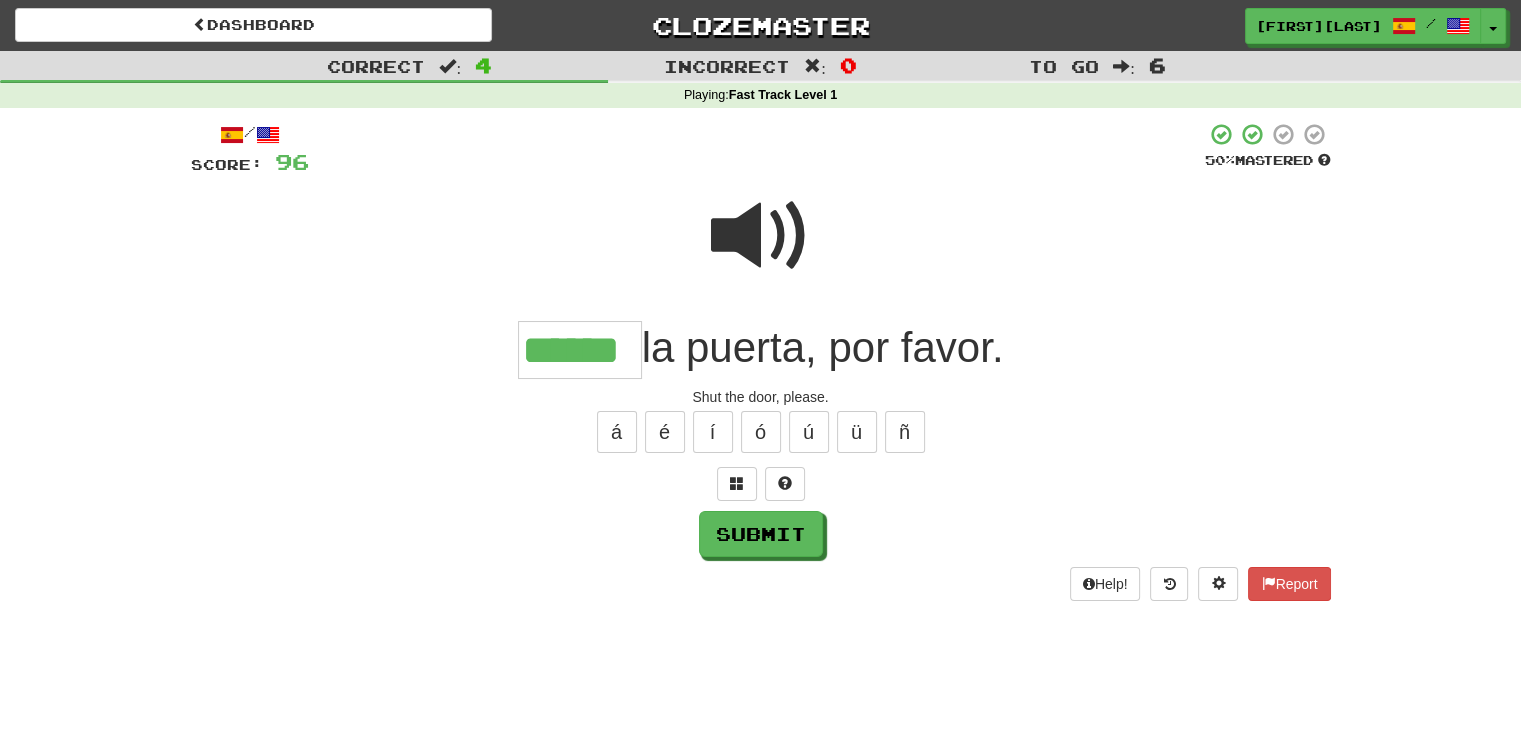 type on "******" 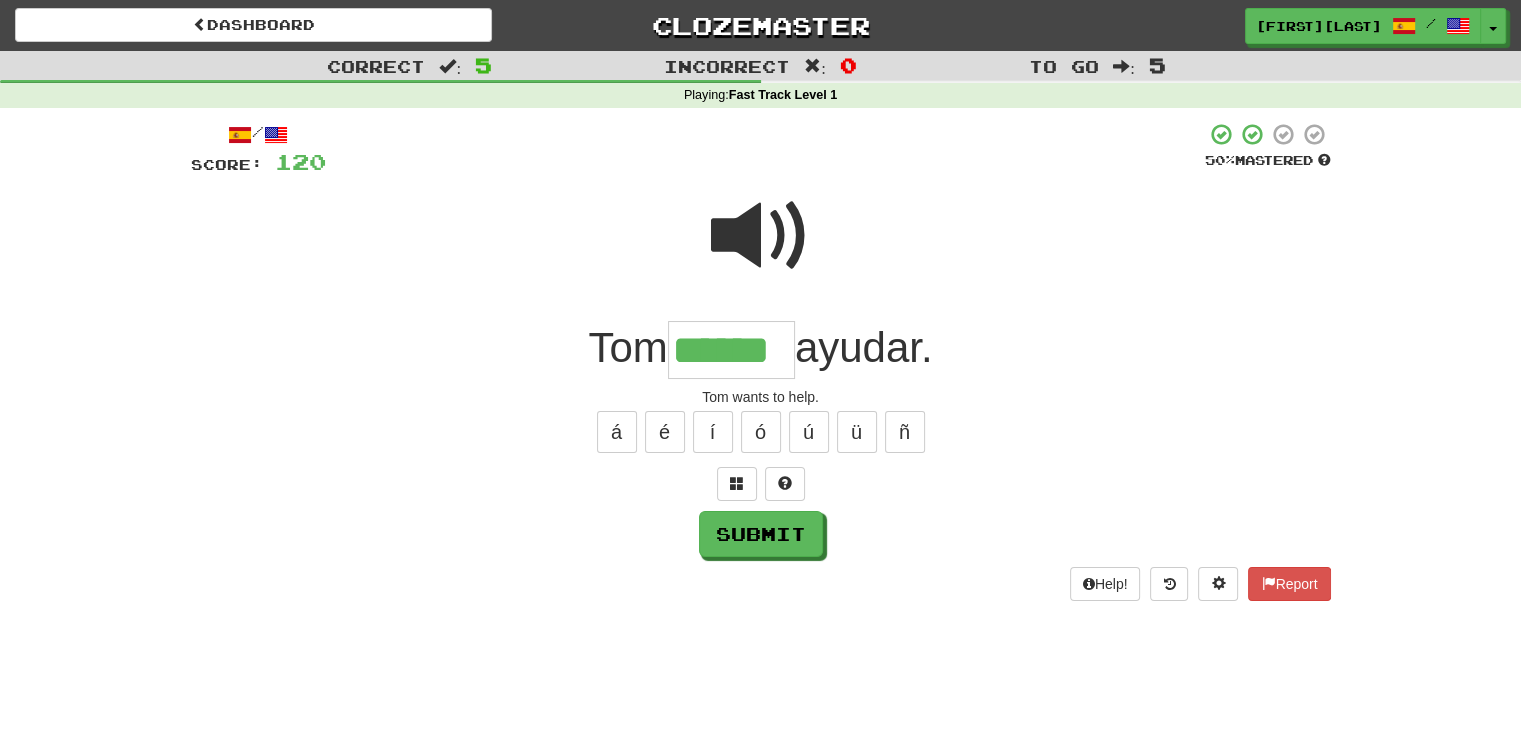 type on "******" 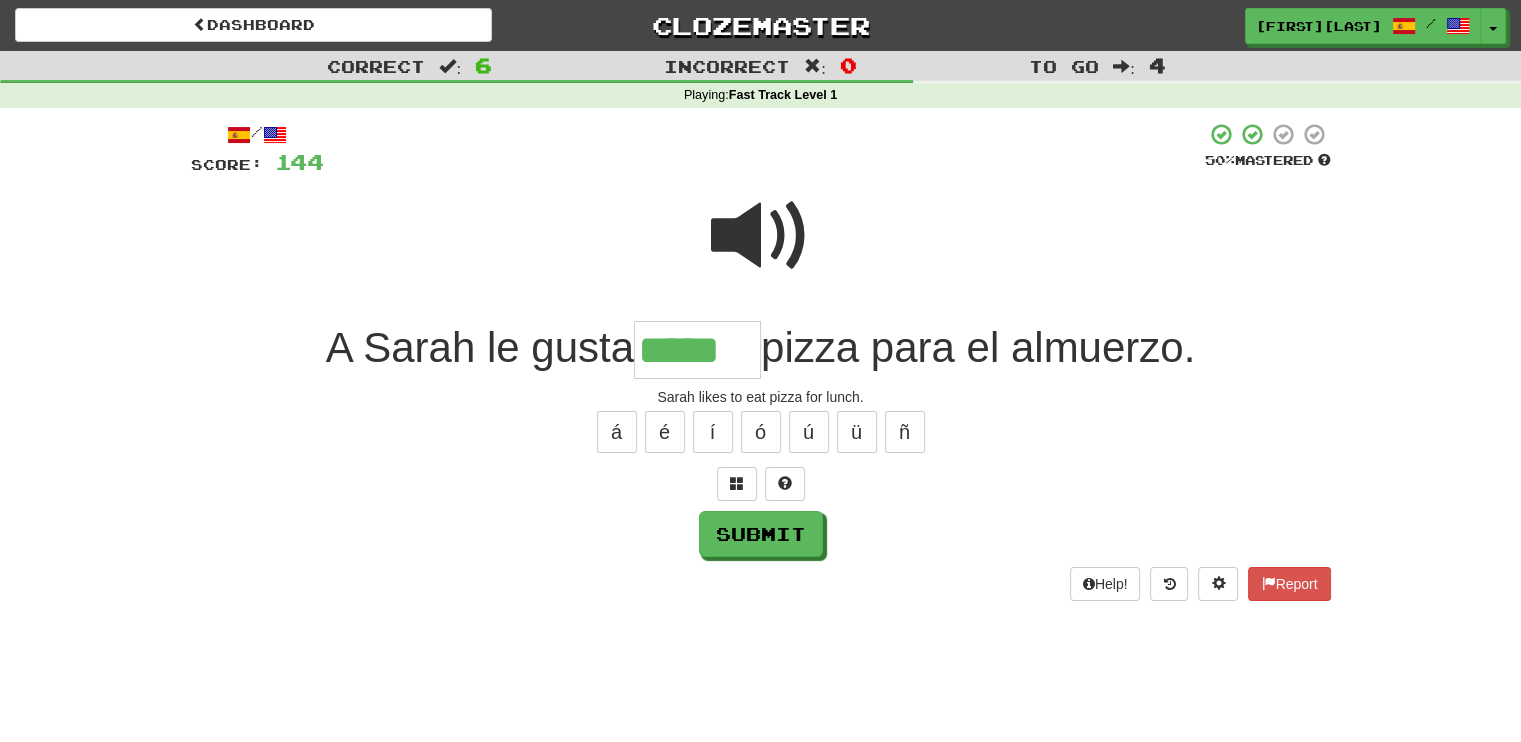 type on "*****" 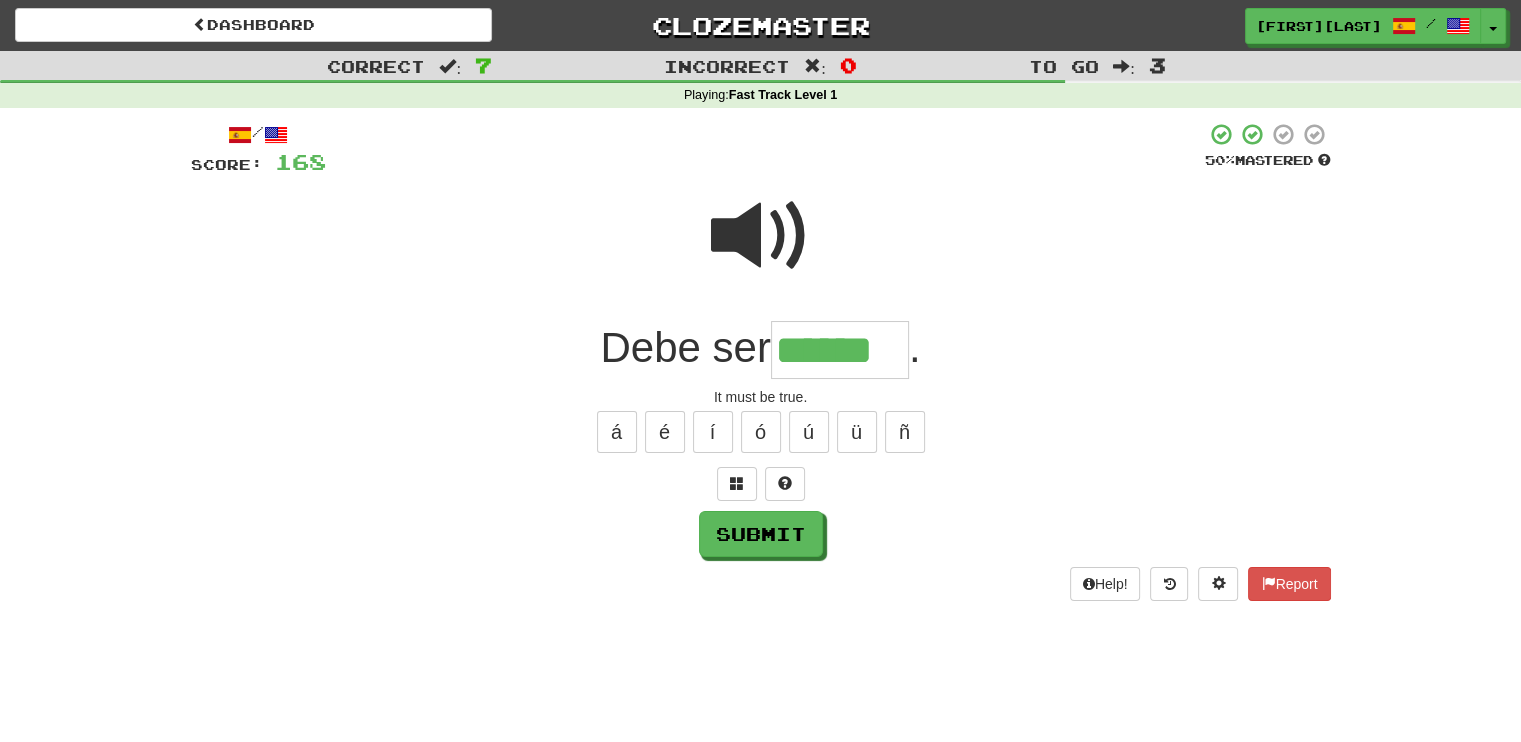 type on "******" 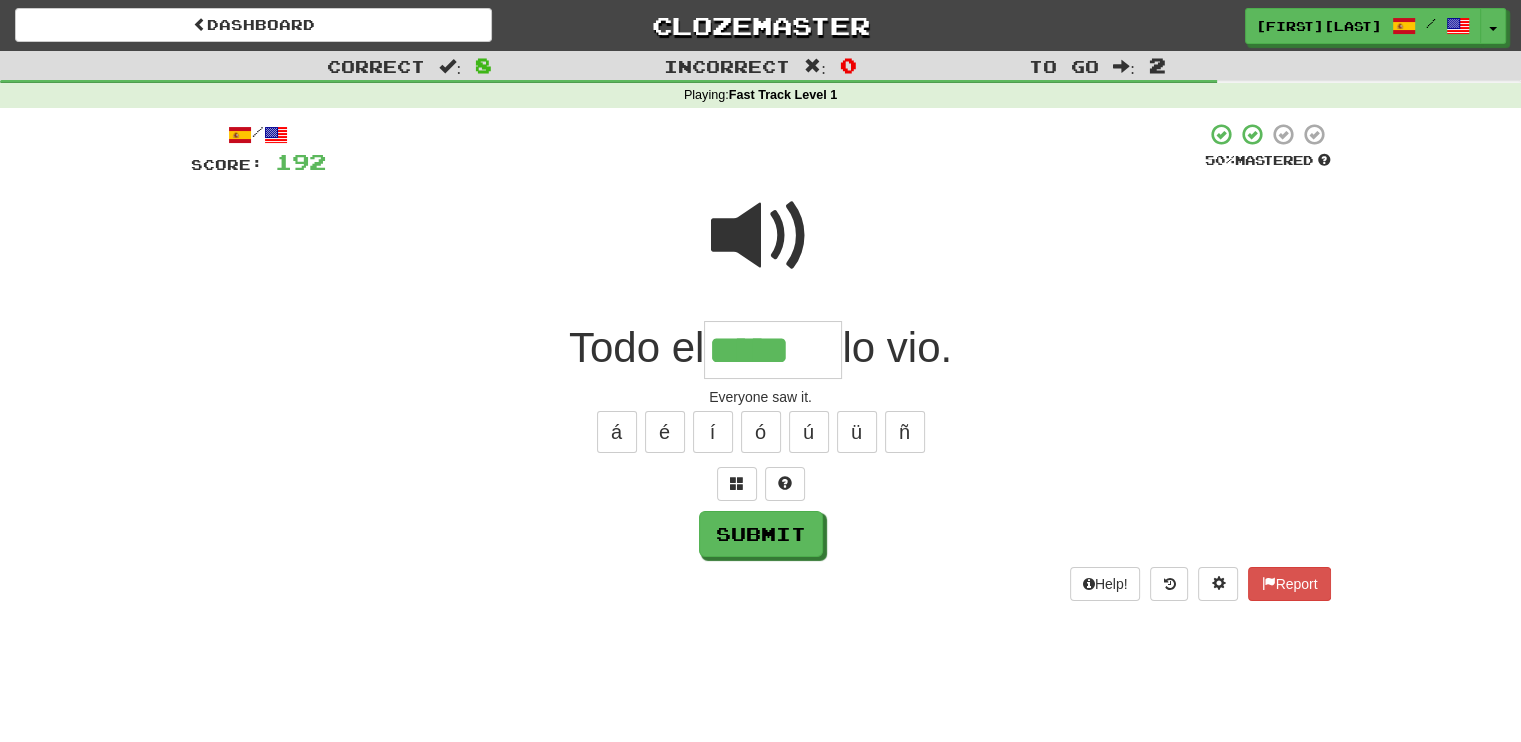 type on "*****" 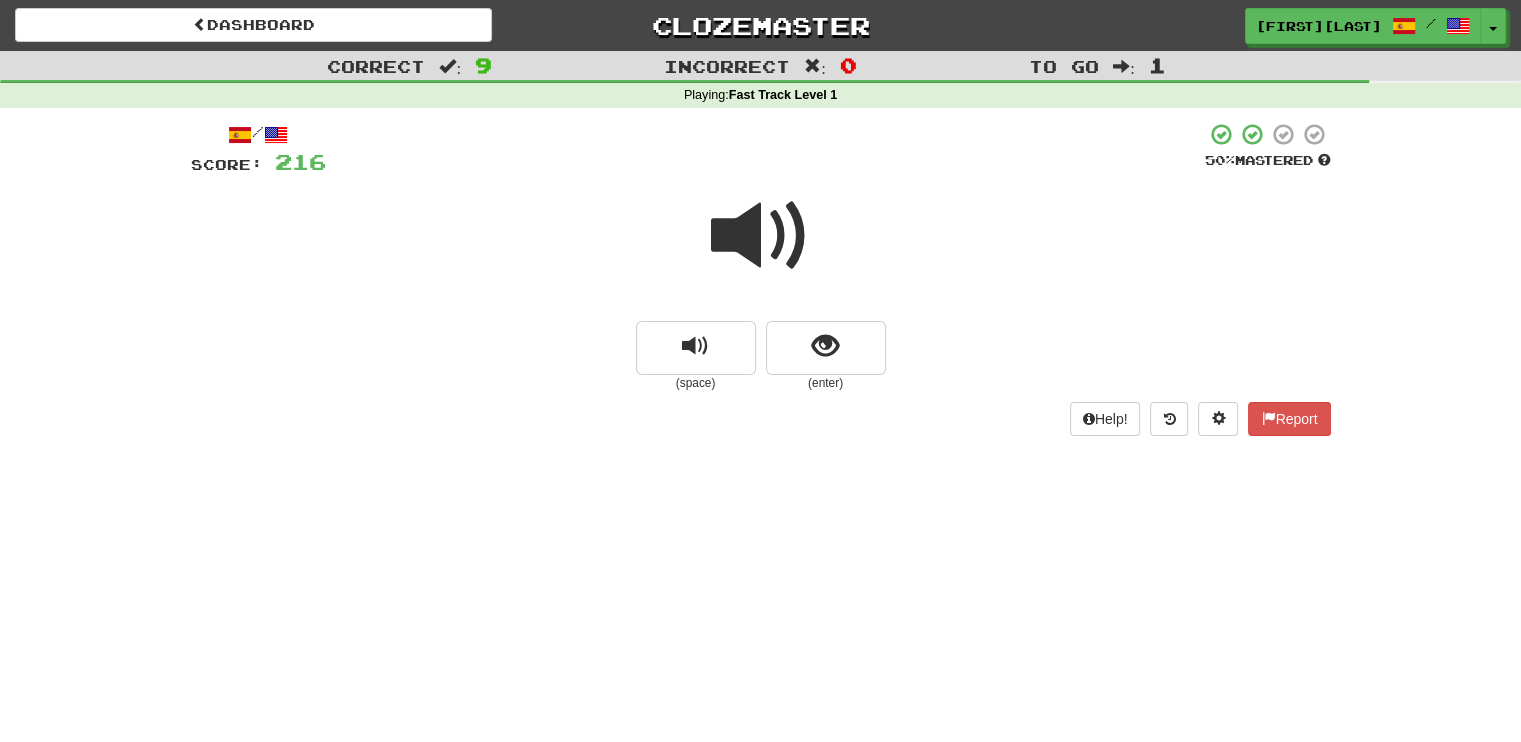click at bounding box center (761, 236) 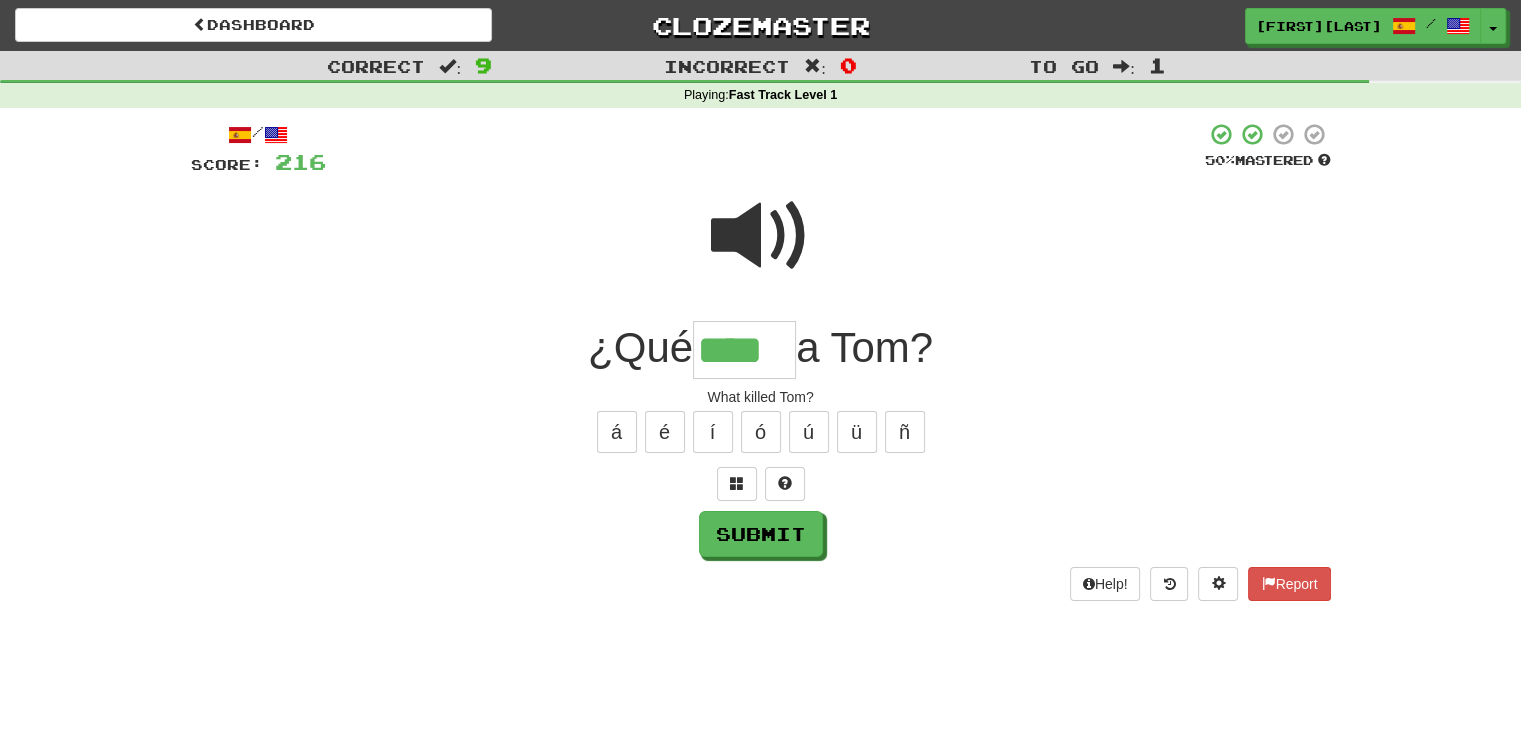 type on "****" 